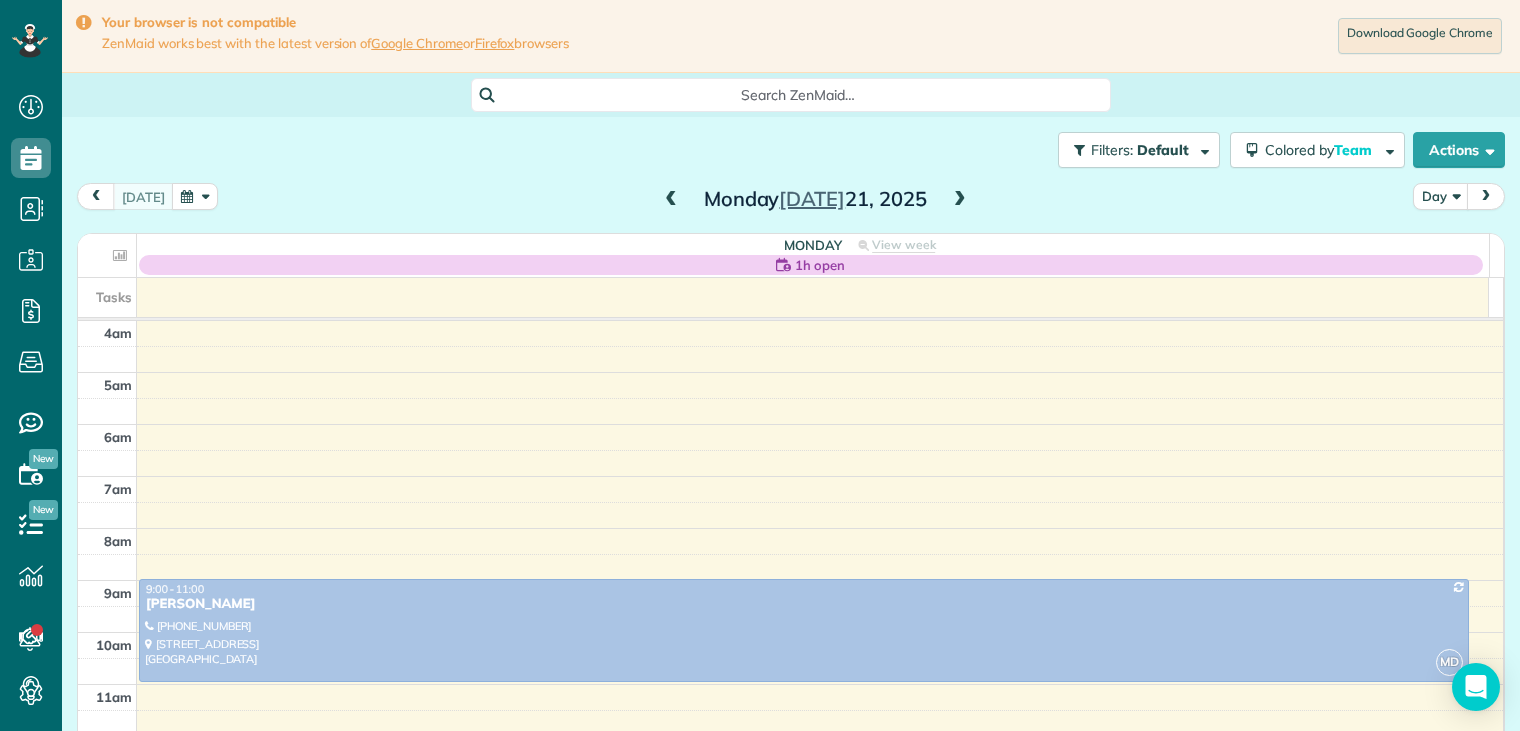 scroll, scrollTop: 0, scrollLeft: 0, axis: both 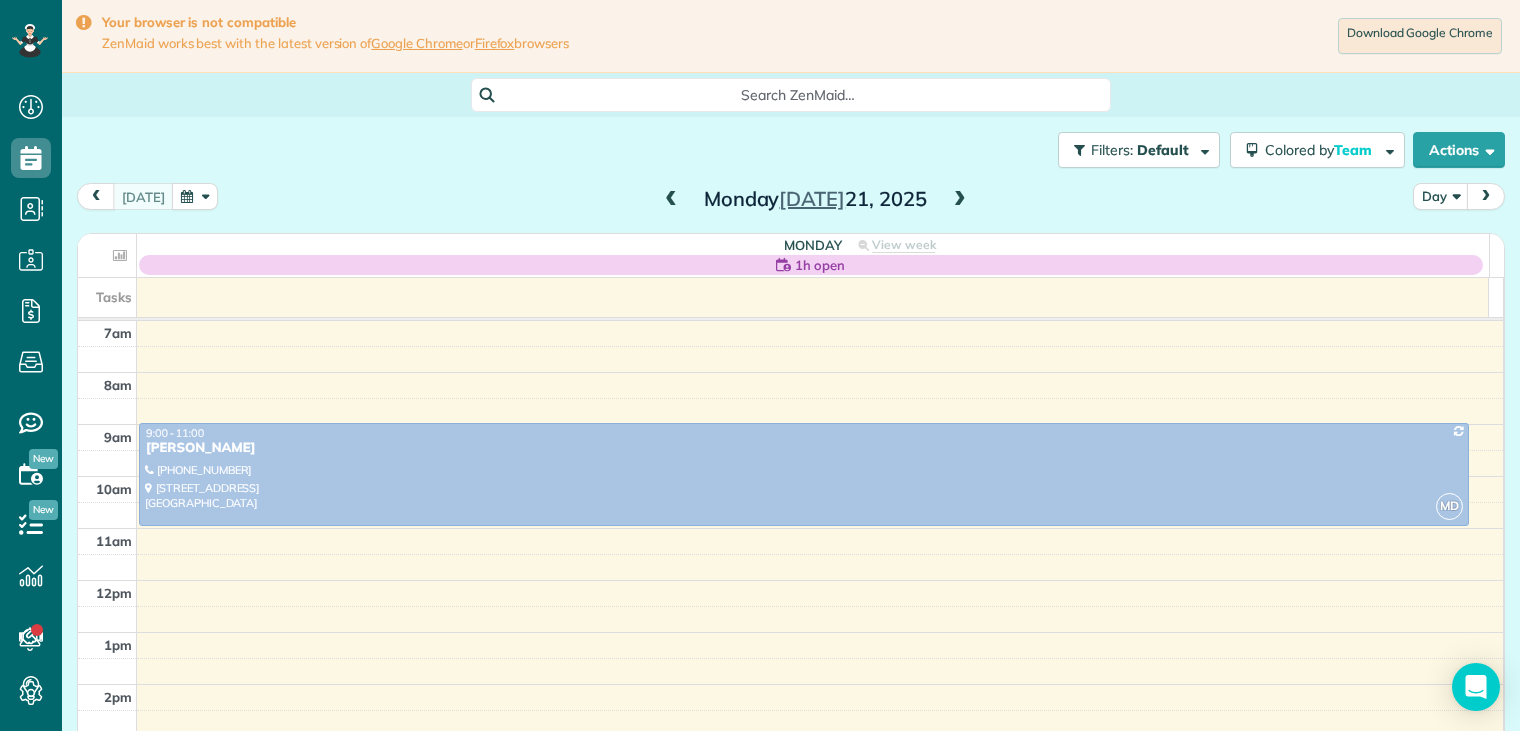 click at bounding box center (960, 200) 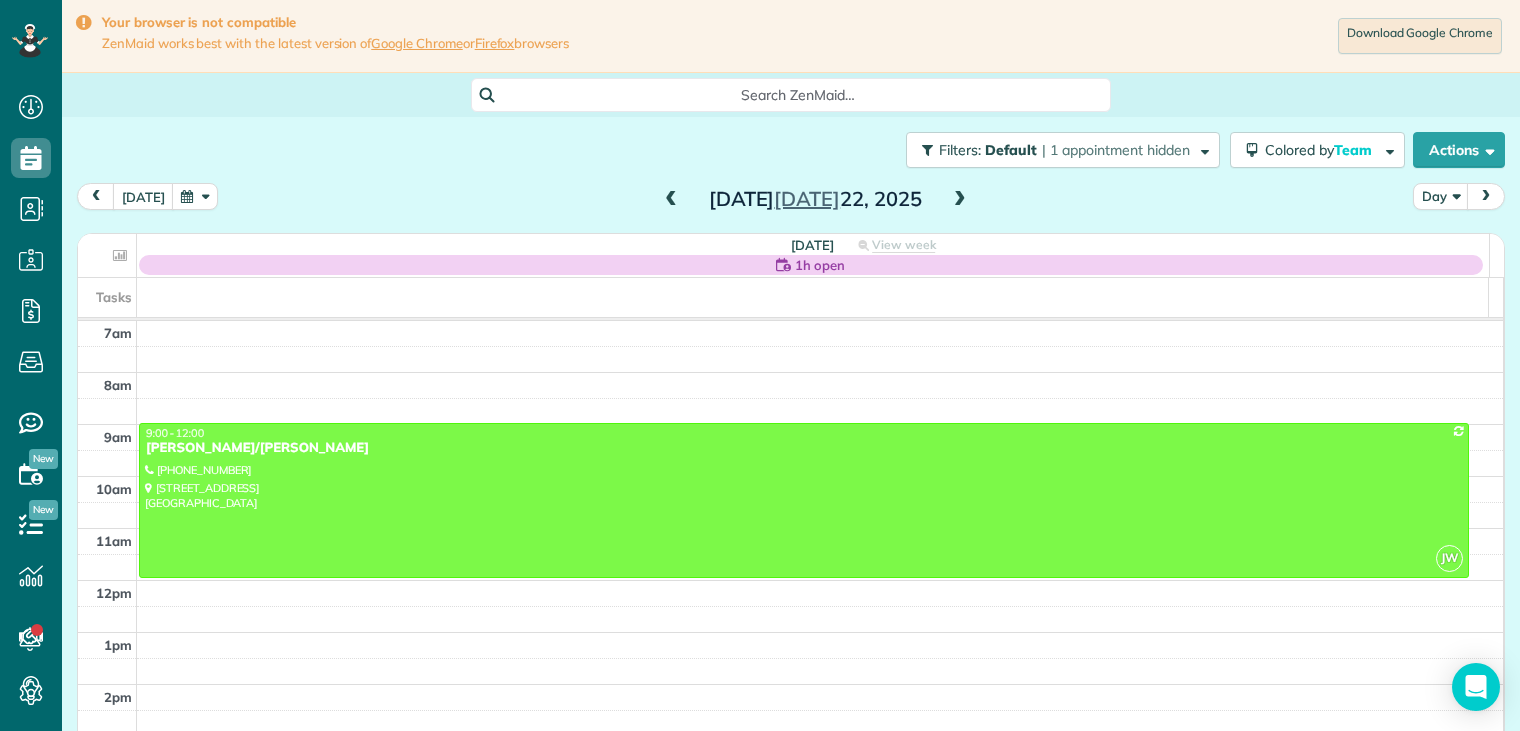 click at bounding box center (960, 200) 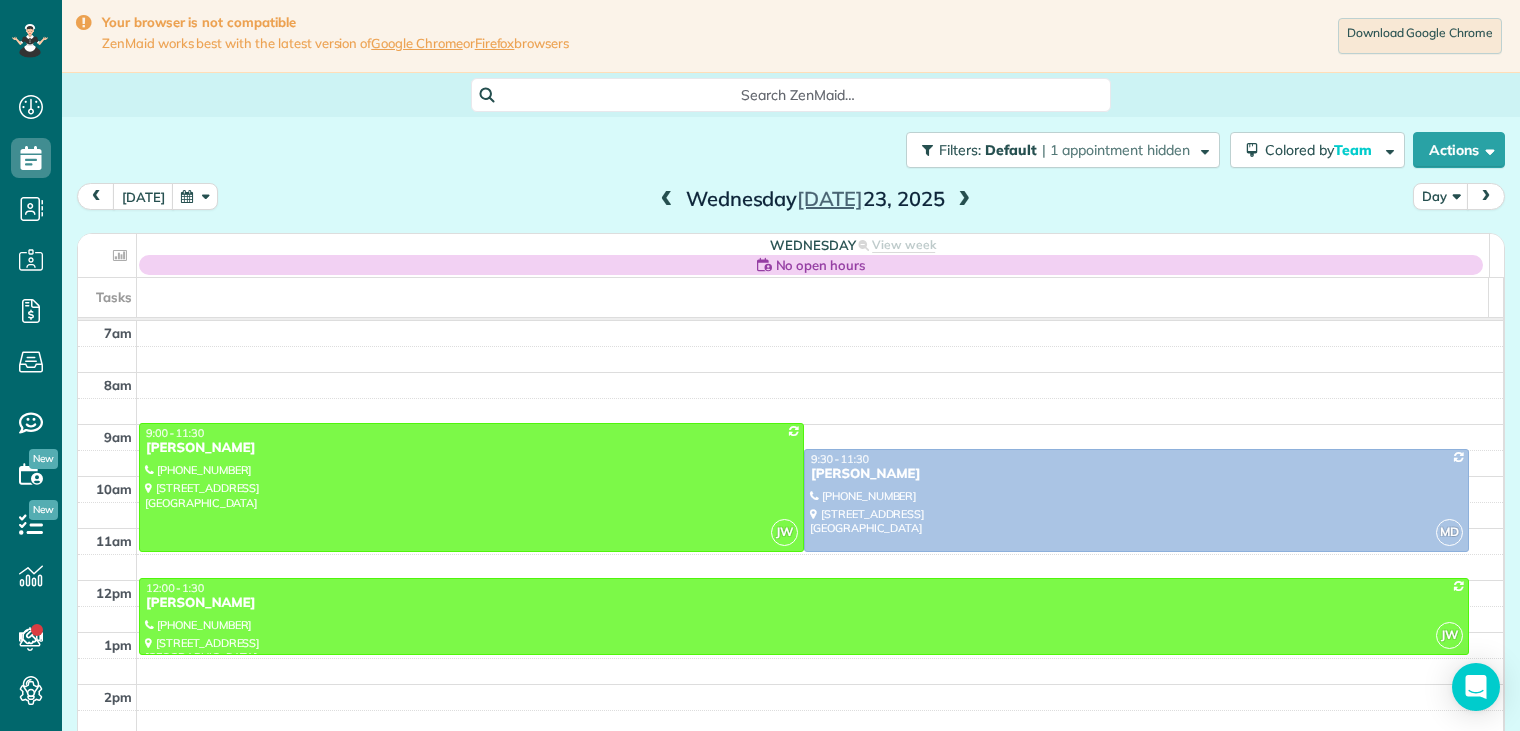 click at bounding box center (964, 200) 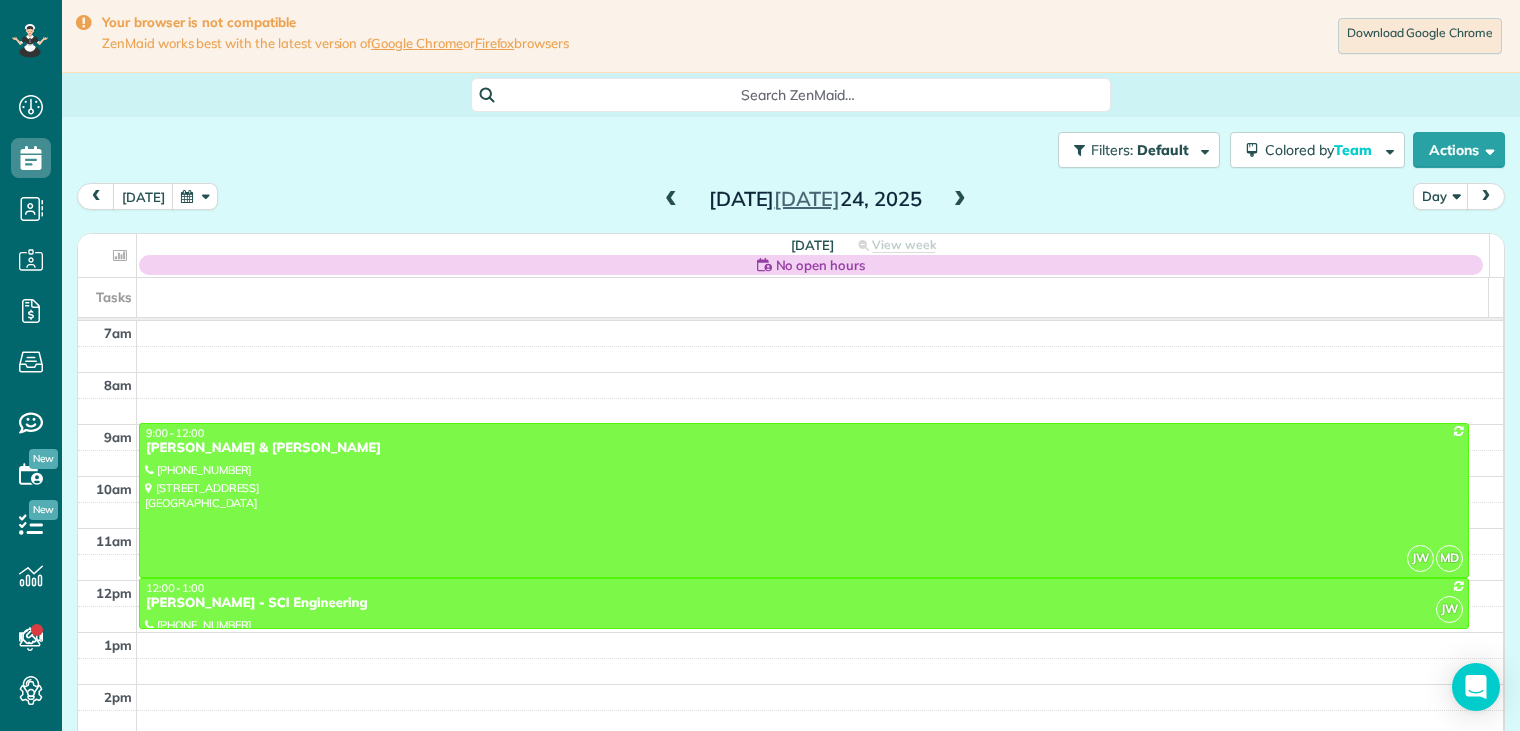 click at bounding box center [960, 200] 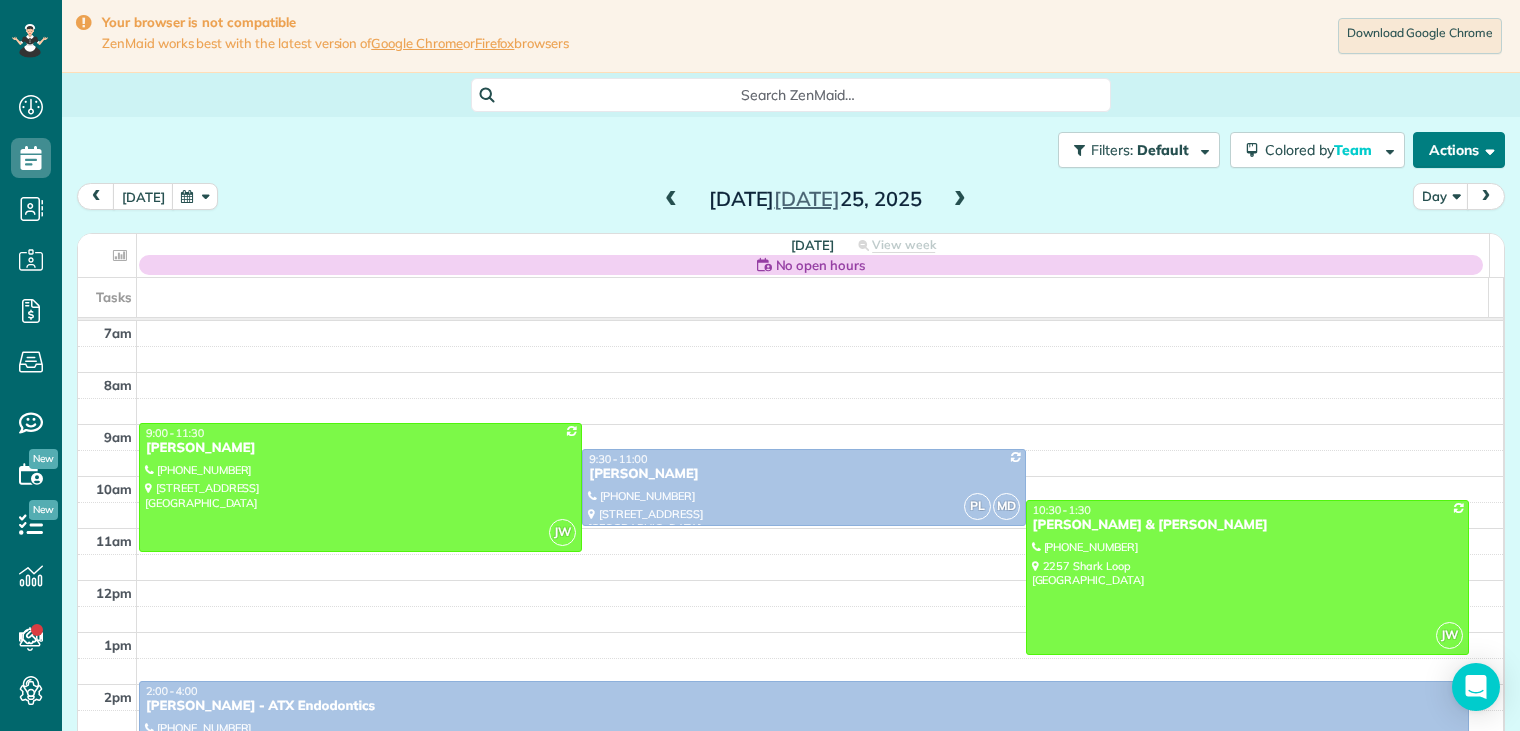 click on "Actions" at bounding box center (1459, 150) 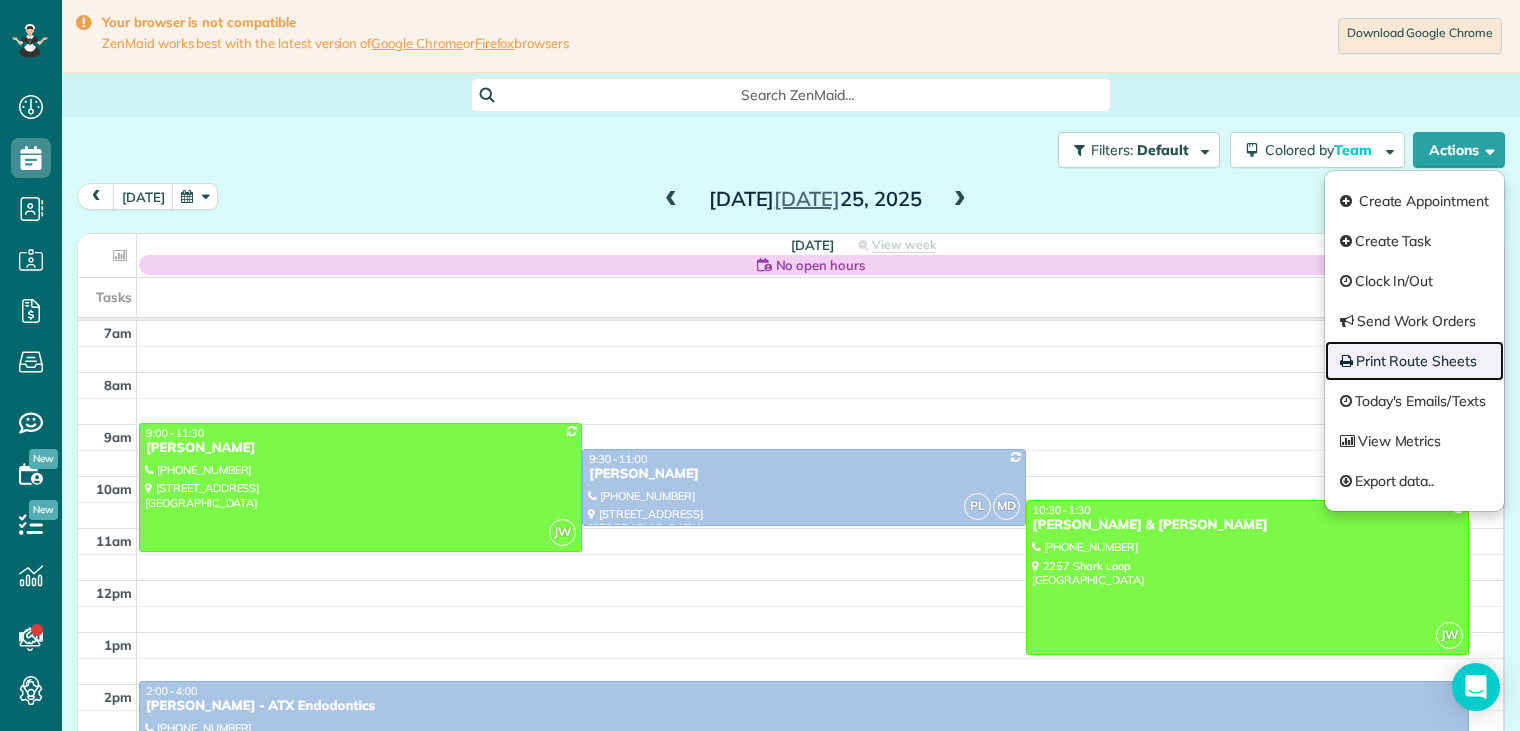 click on "Print Route Sheets" at bounding box center (1414, 361) 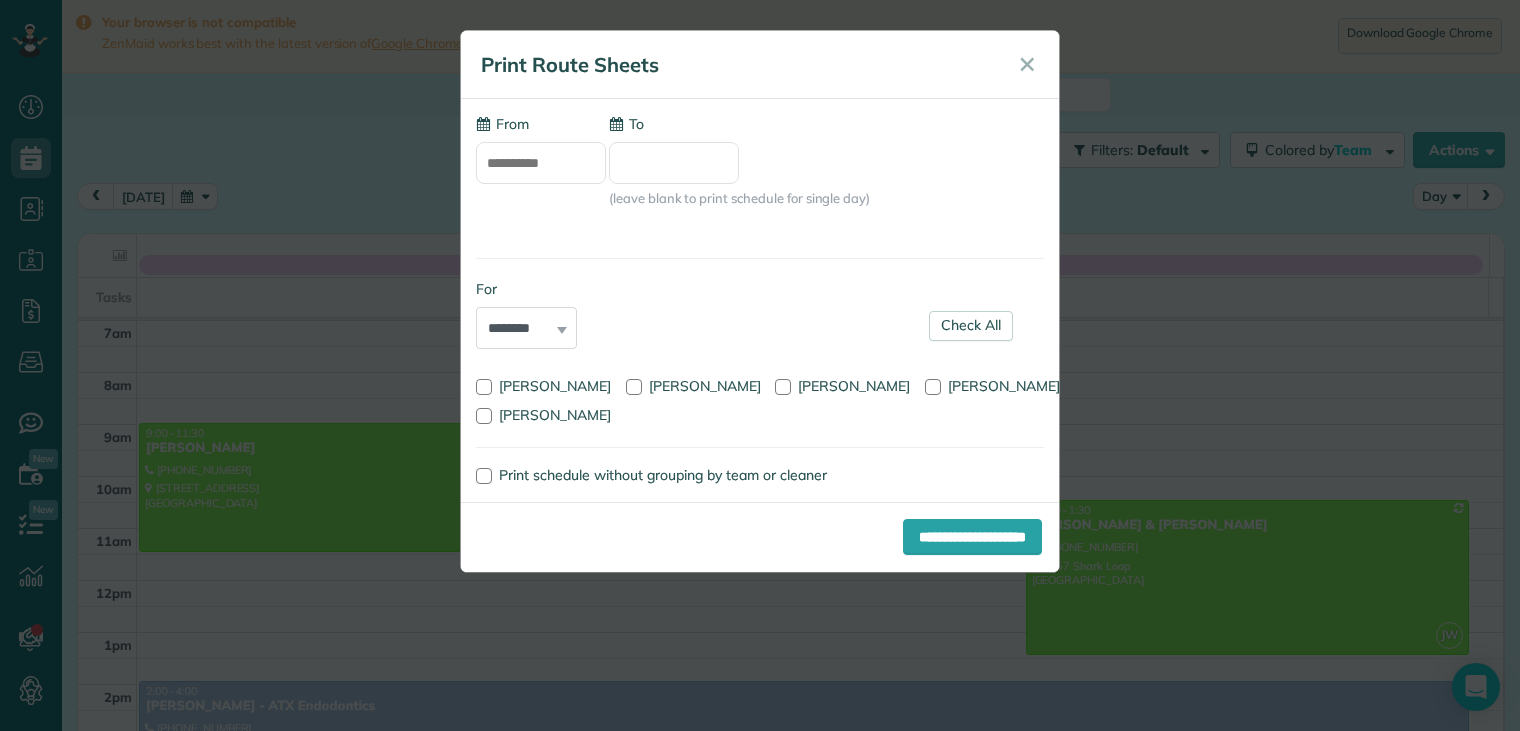 click on "To" at bounding box center (674, 163) 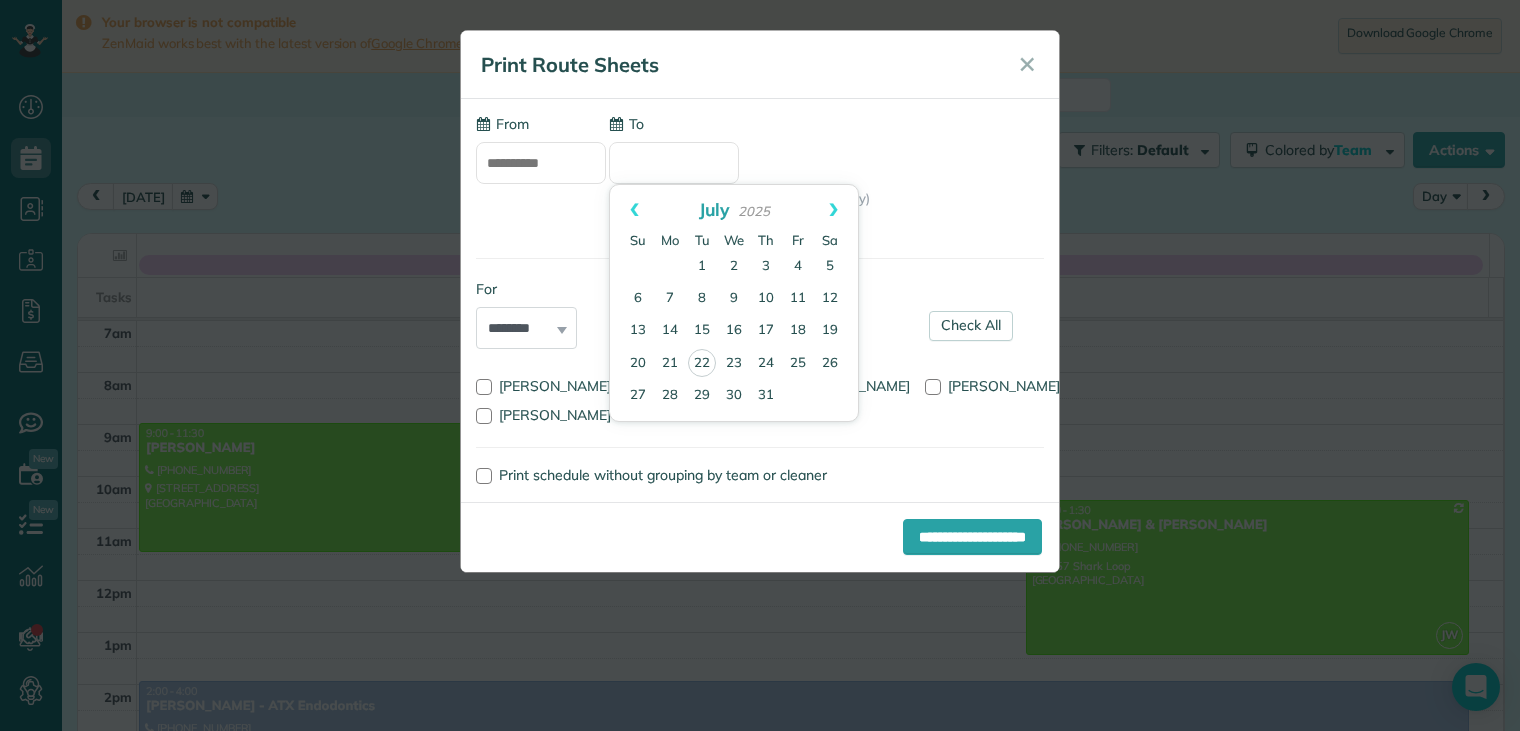click on "**********" at bounding box center (541, 163) 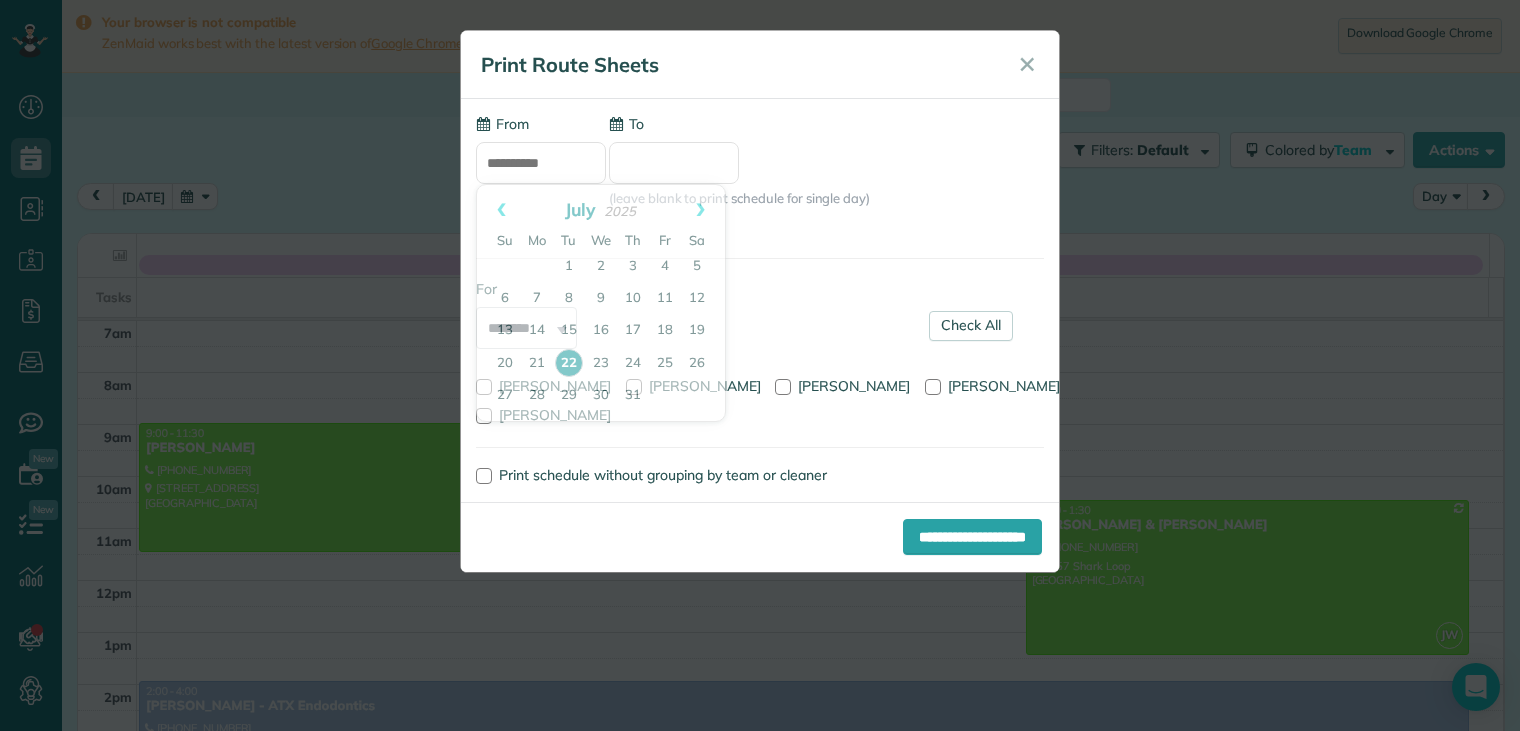 click on "**********" at bounding box center (541, 163) 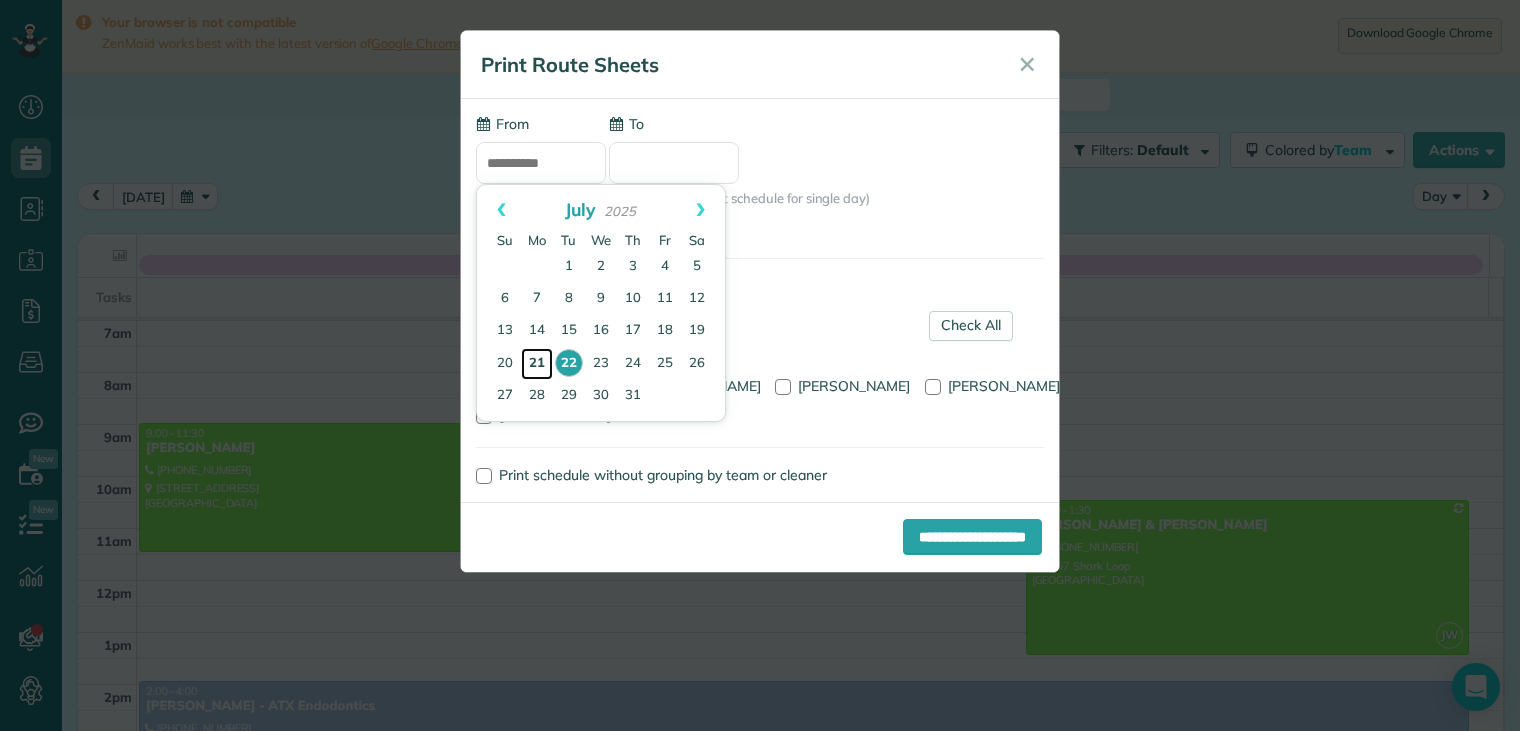 click on "21" at bounding box center (537, 364) 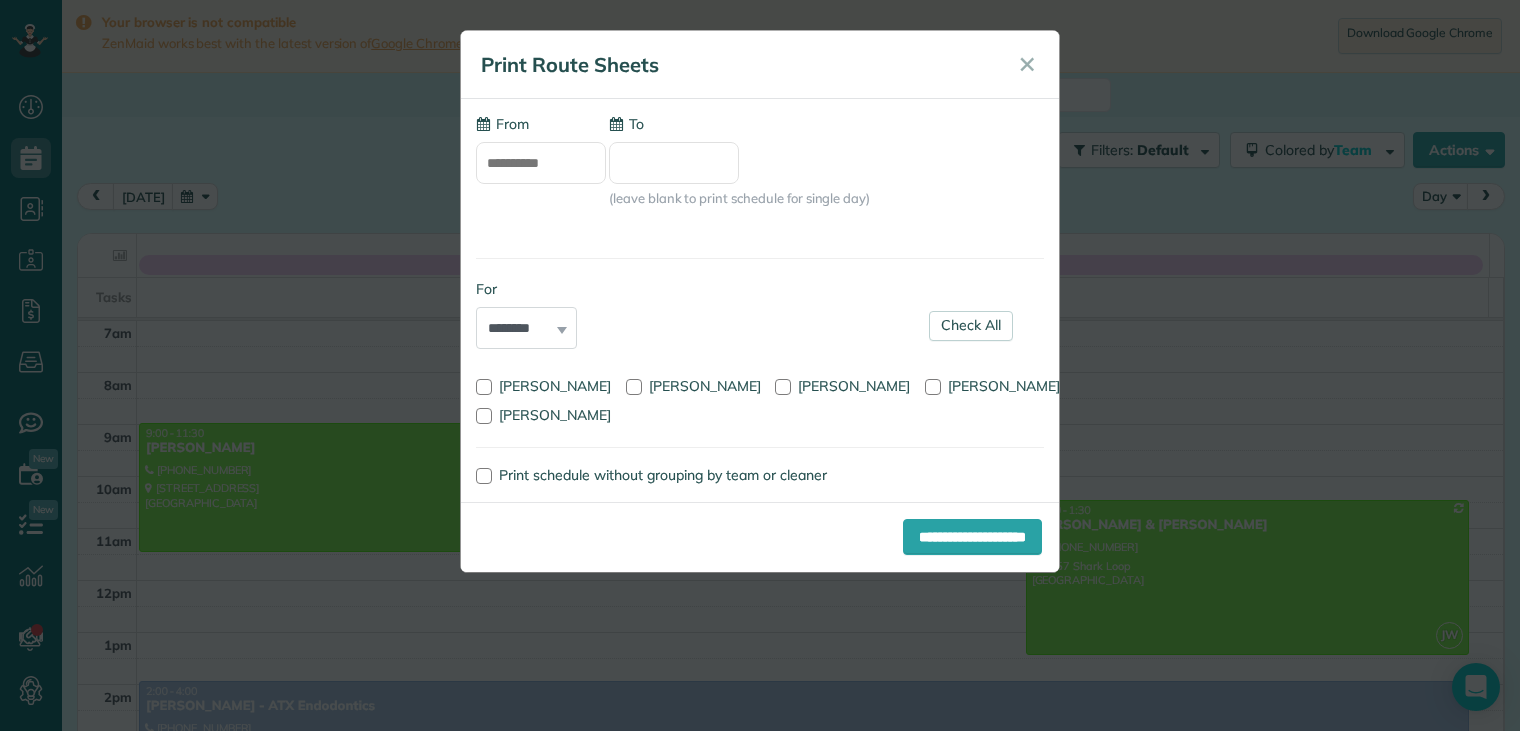 click on "To" at bounding box center [674, 163] 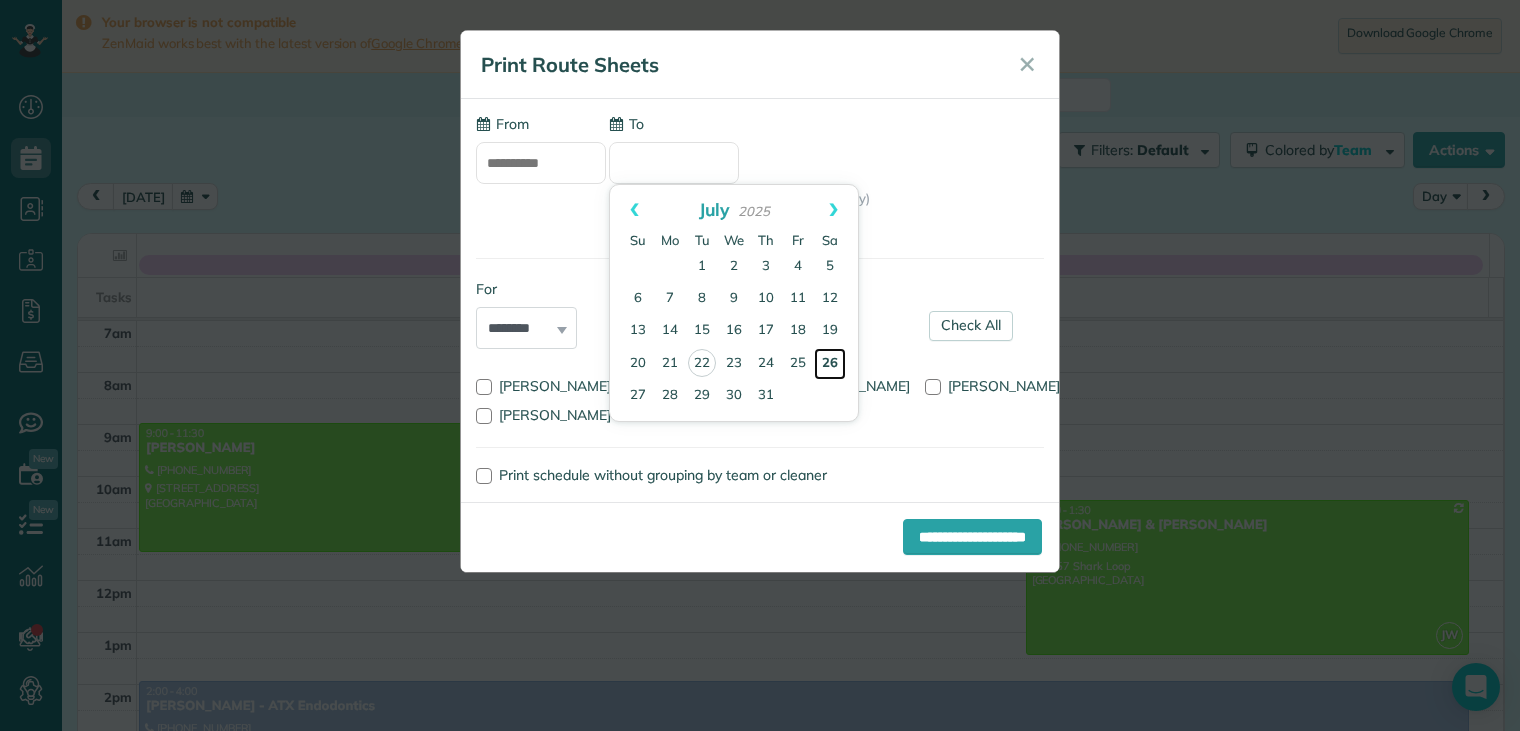 click on "26" at bounding box center (830, 364) 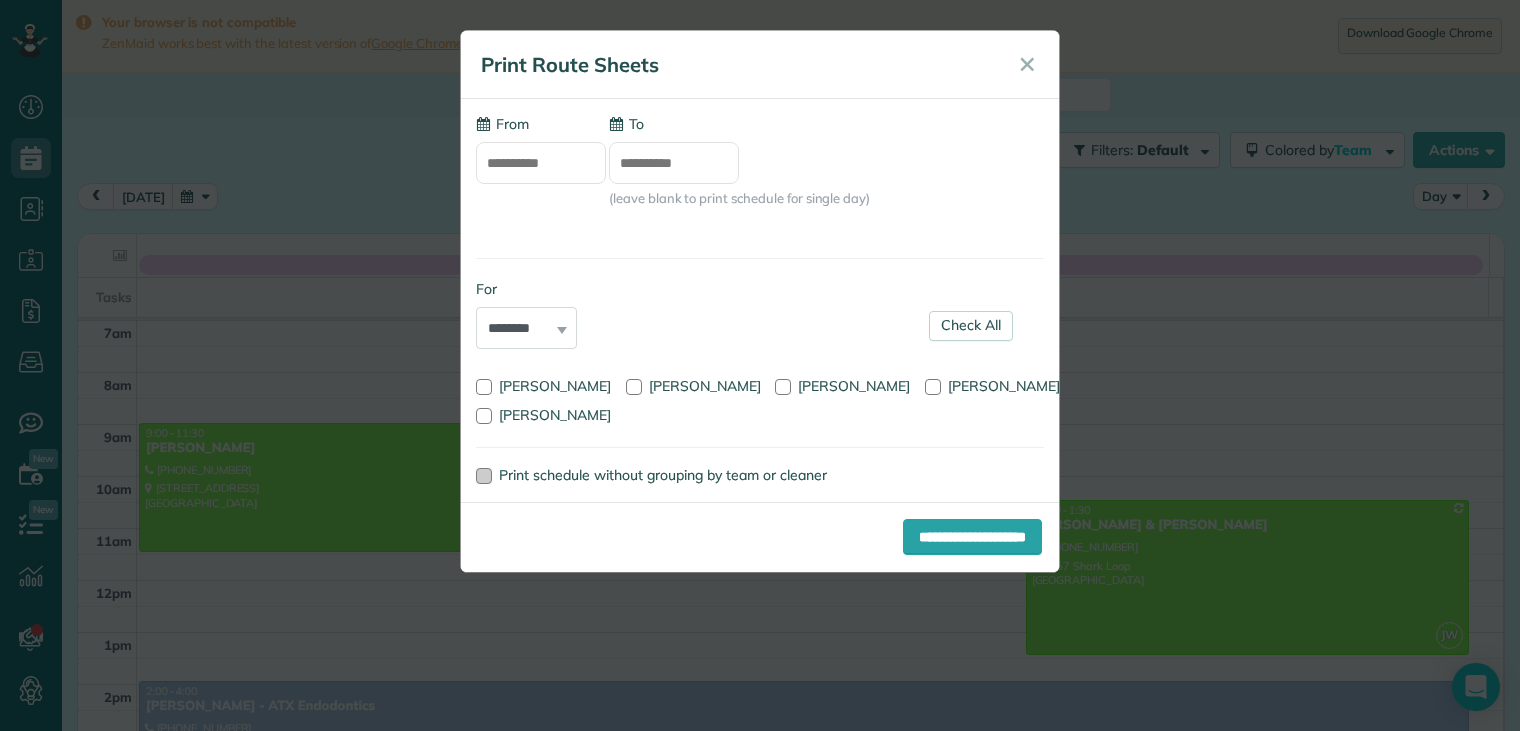 click at bounding box center (484, 476) 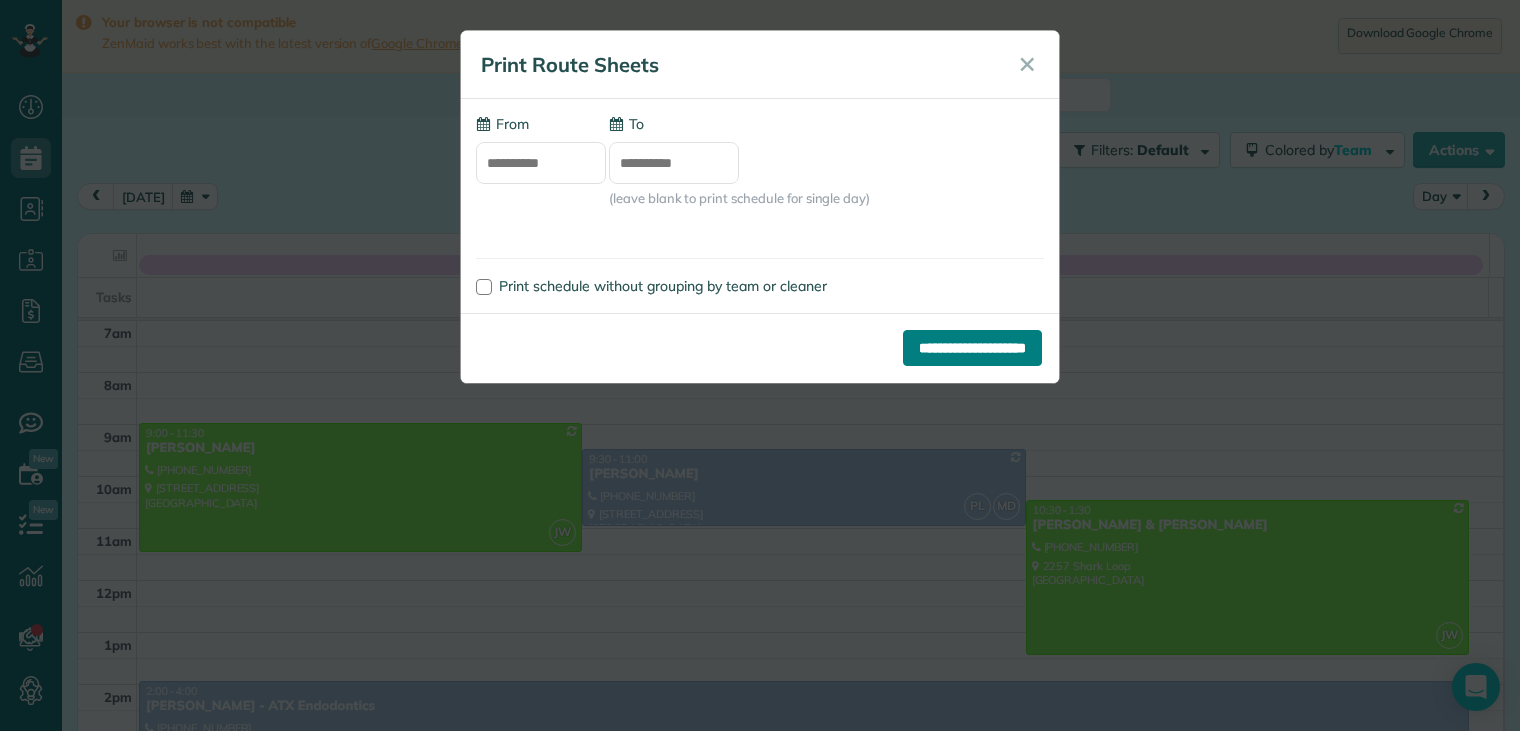 click on "**********" at bounding box center [972, 348] 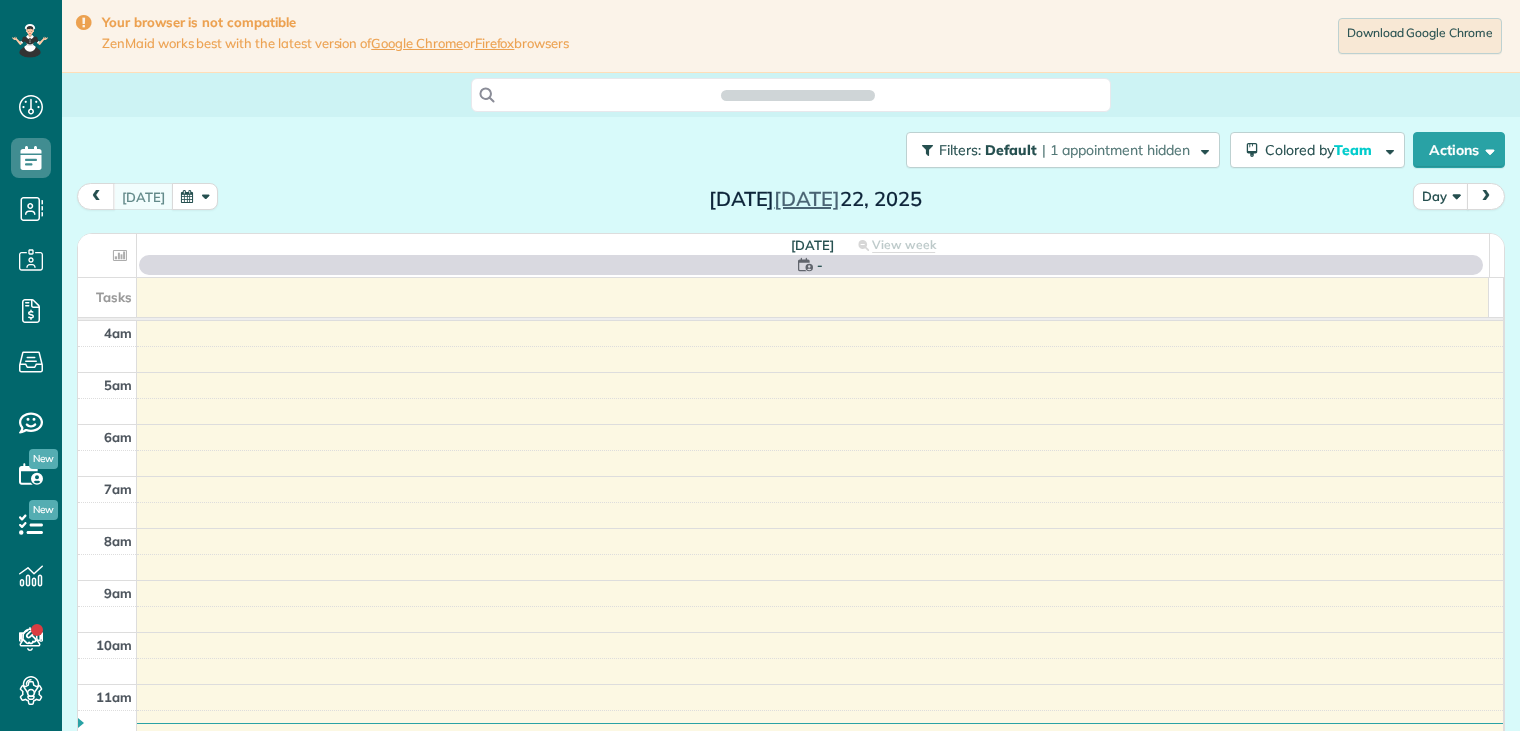 scroll, scrollTop: 0, scrollLeft: 0, axis: both 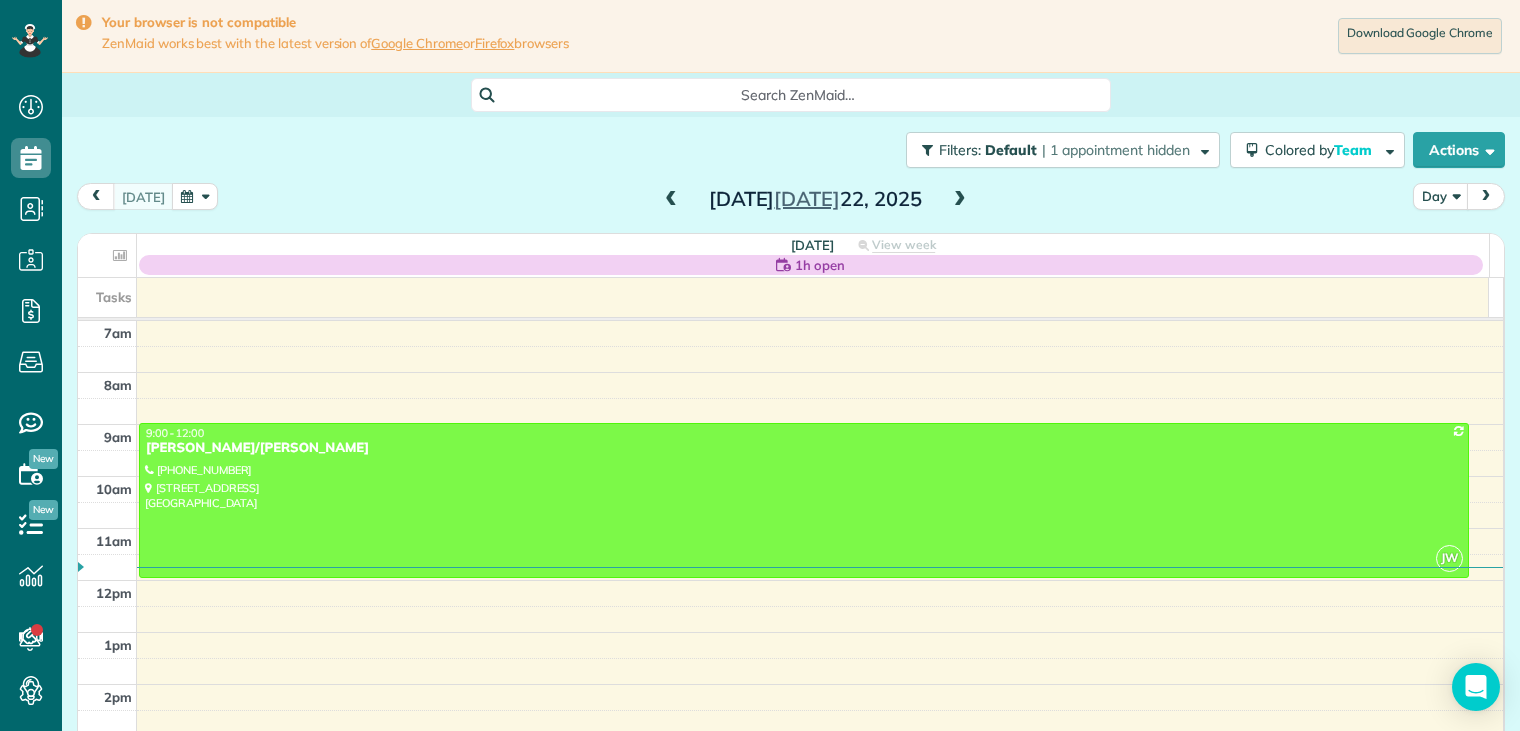 click at bounding box center (960, 200) 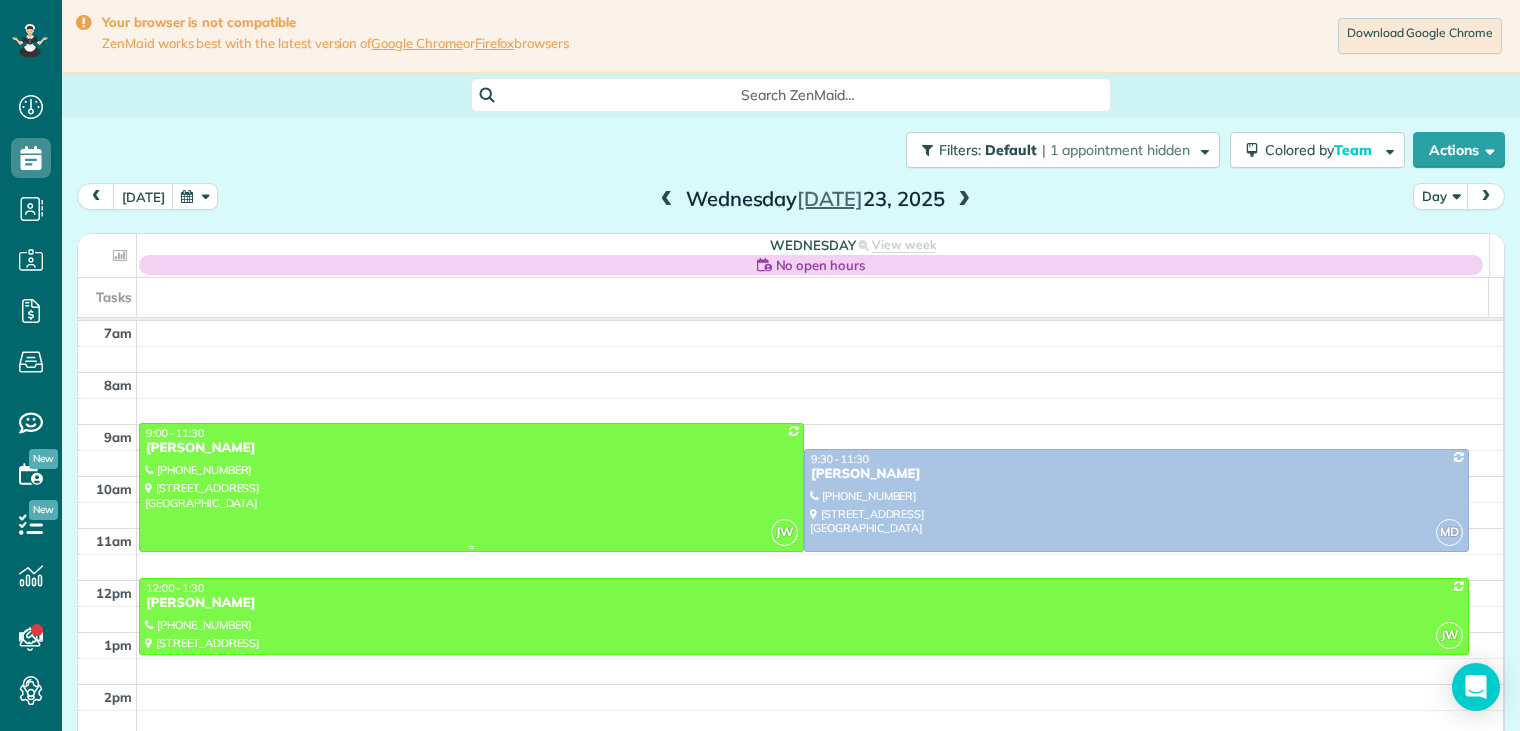click on "[PERSON_NAME]" at bounding box center [471, 448] 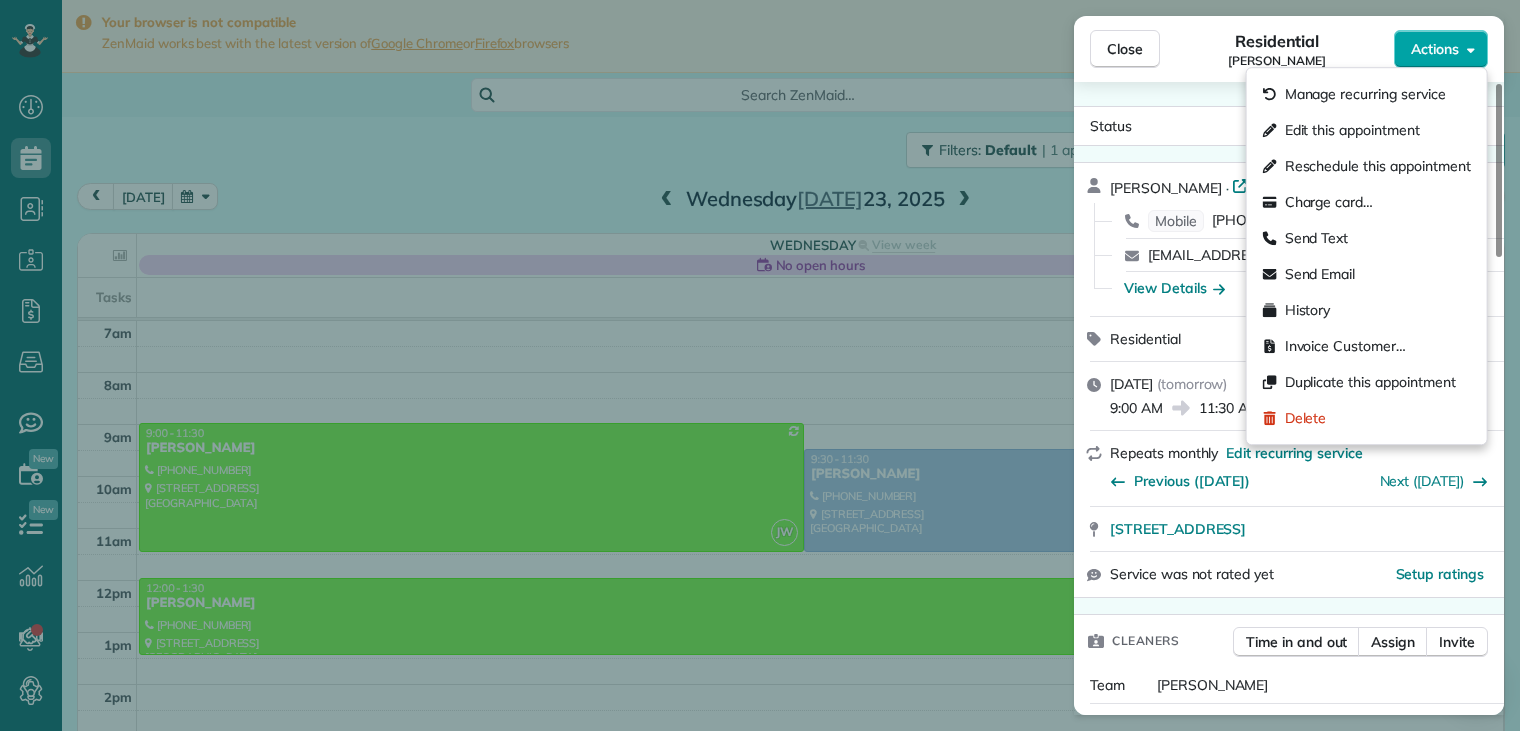 click on "Actions" at bounding box center (1435, 49) 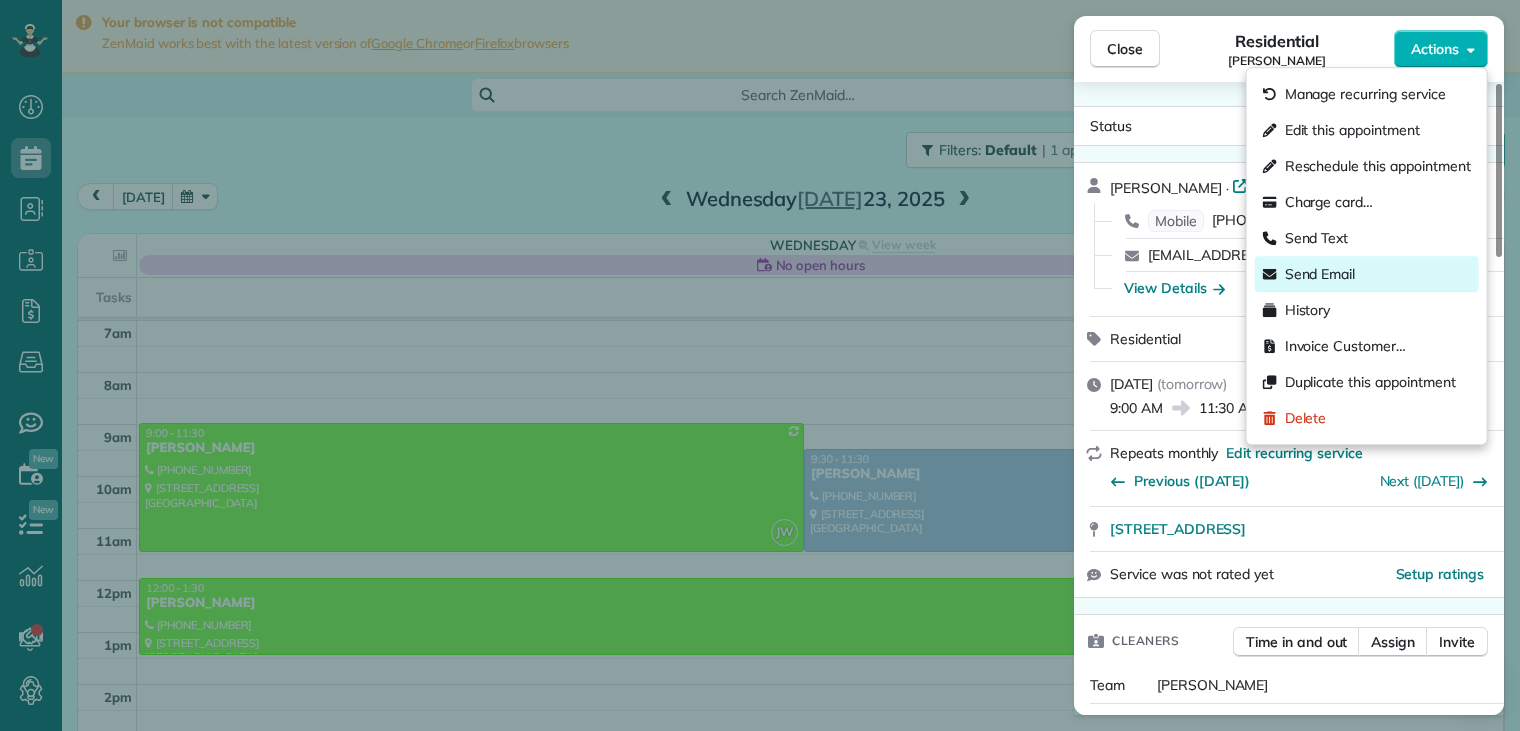 click on "Send Email" at bounding box center (1320, 274) 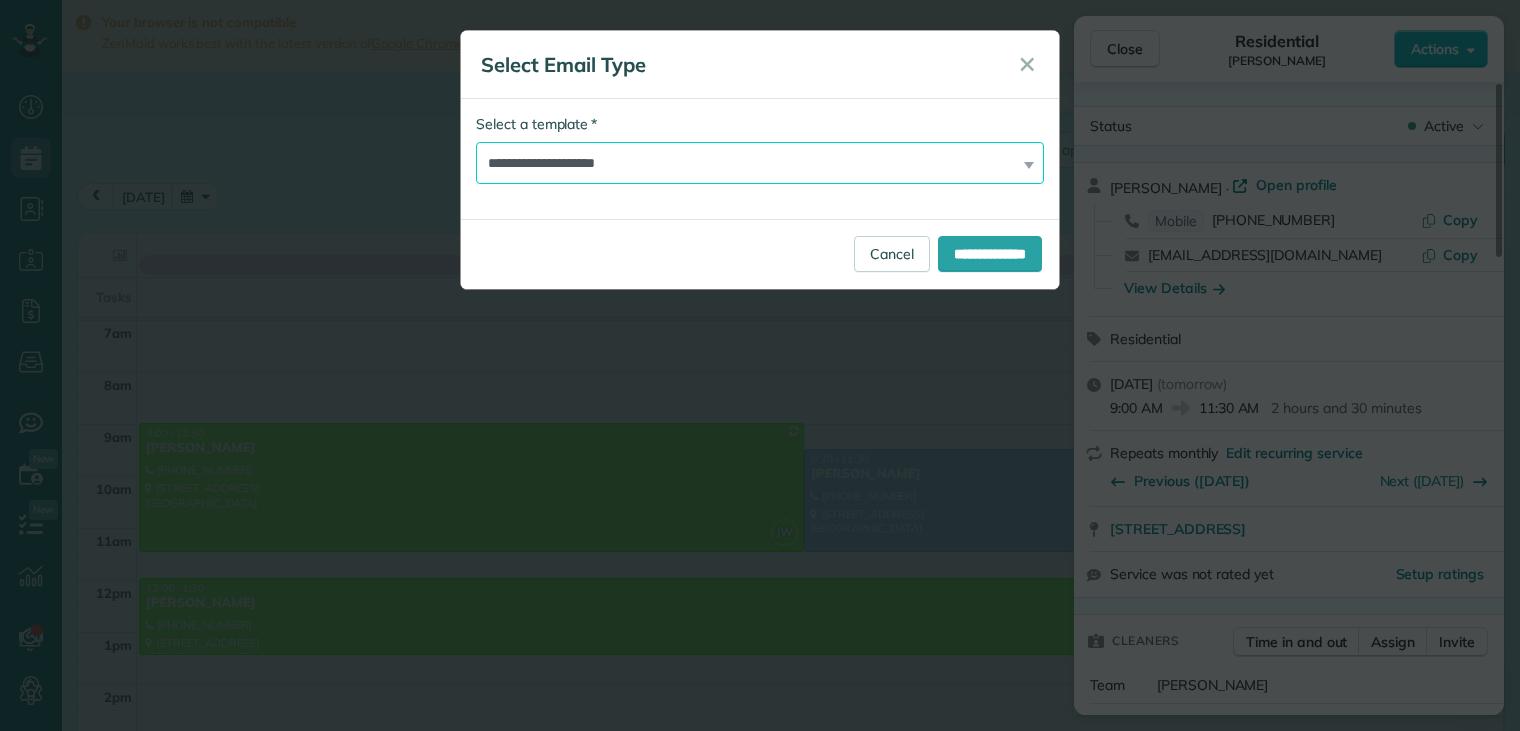 click on "**********" at bounding box center [760, 163] 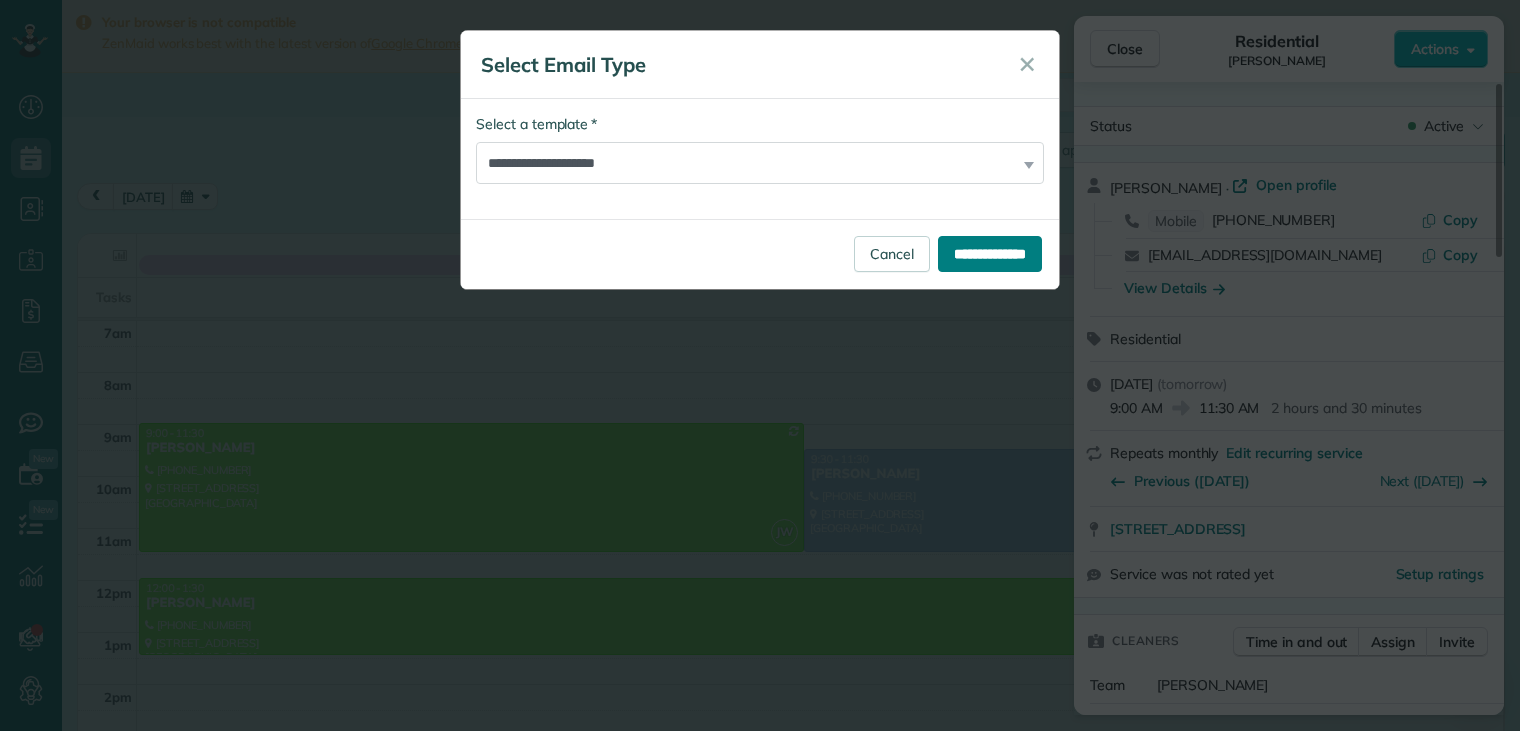 click on "**********" at bounding box center [990, 254] 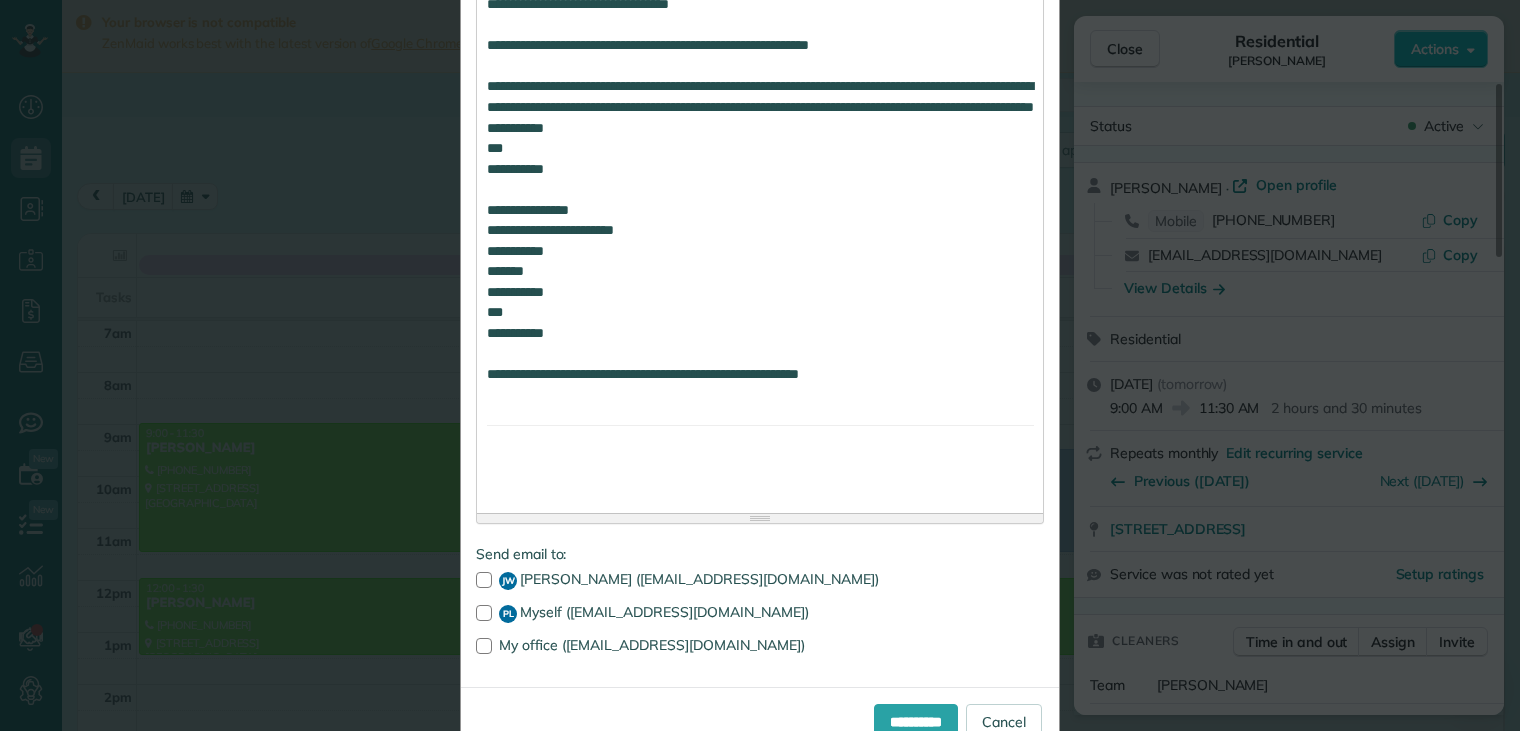 scroll, scrollTop: 1920, scrollLeft: 0, axis: vertical 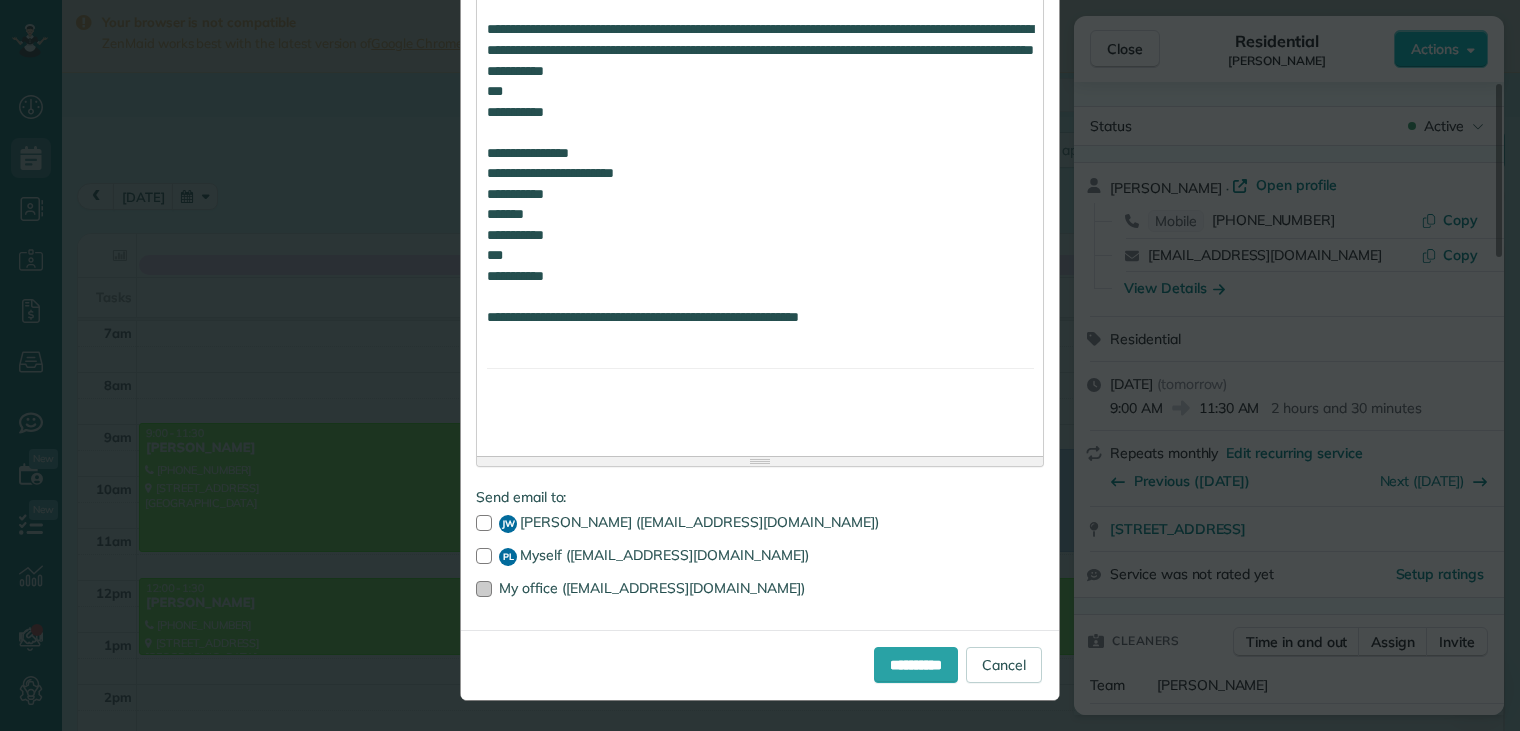 click at bounding box center (484, 589) 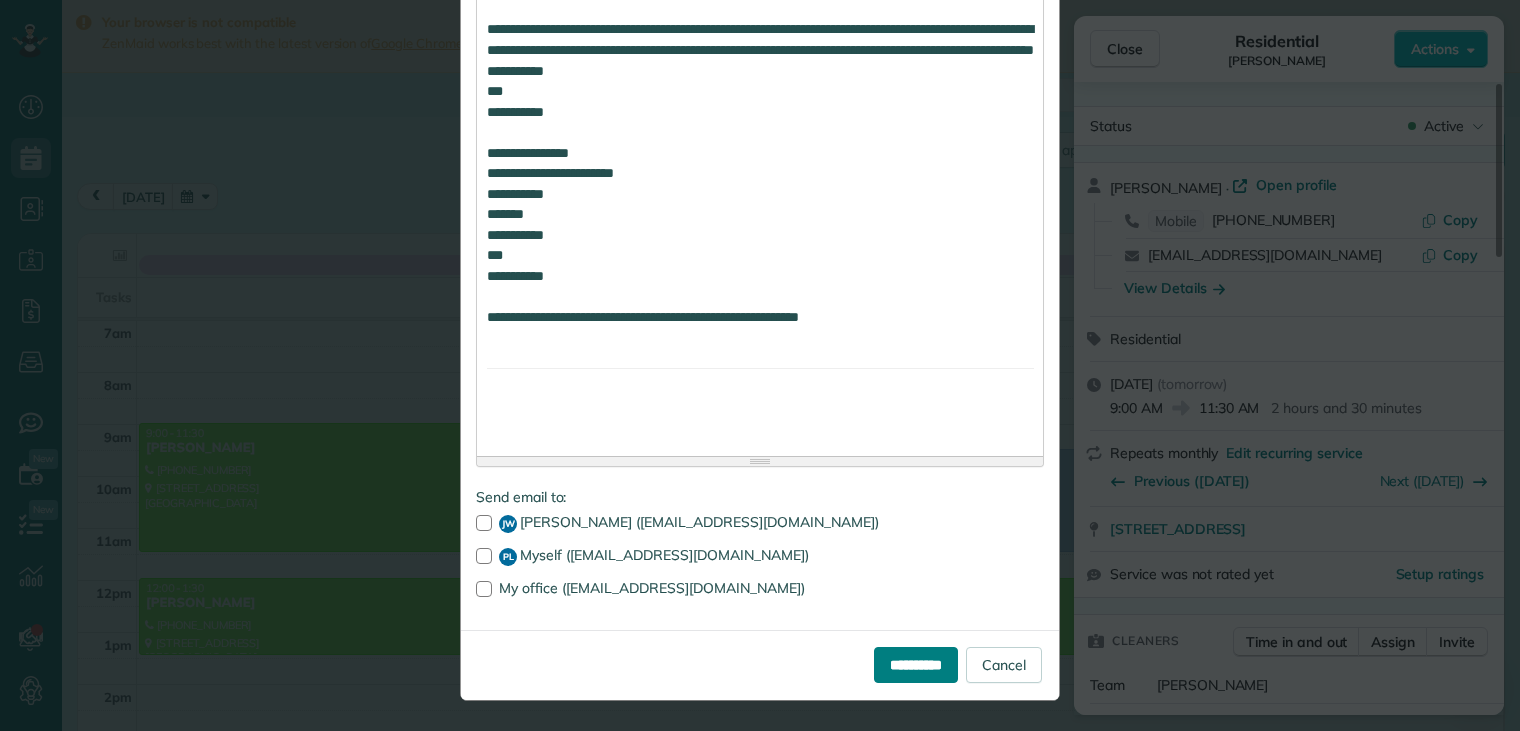 click on "**********" at bounding box center (916, 665) 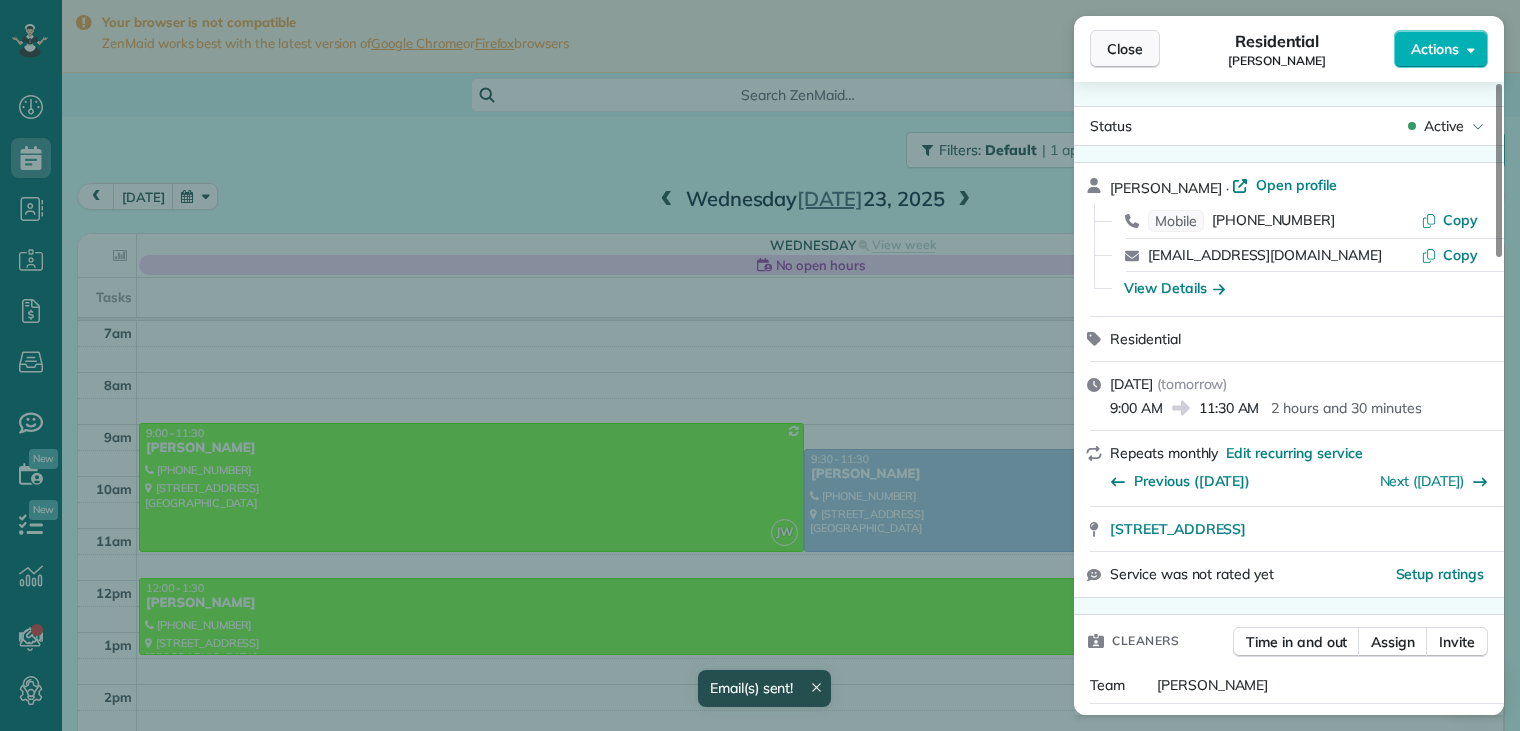 click on "Close" at bounding box center [1125, 49] 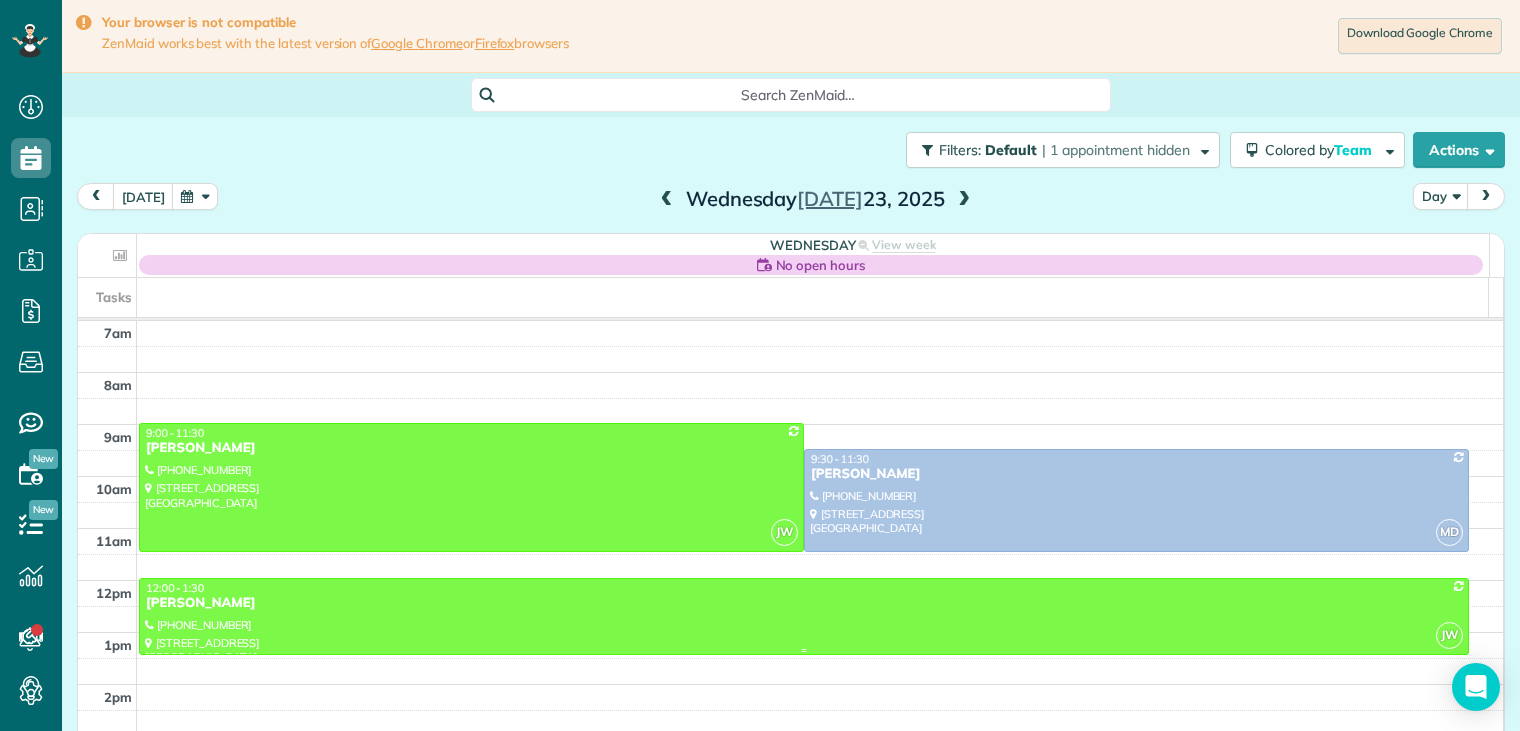 click on "[PERSON_NAME]" at bounding box center [804, 603] 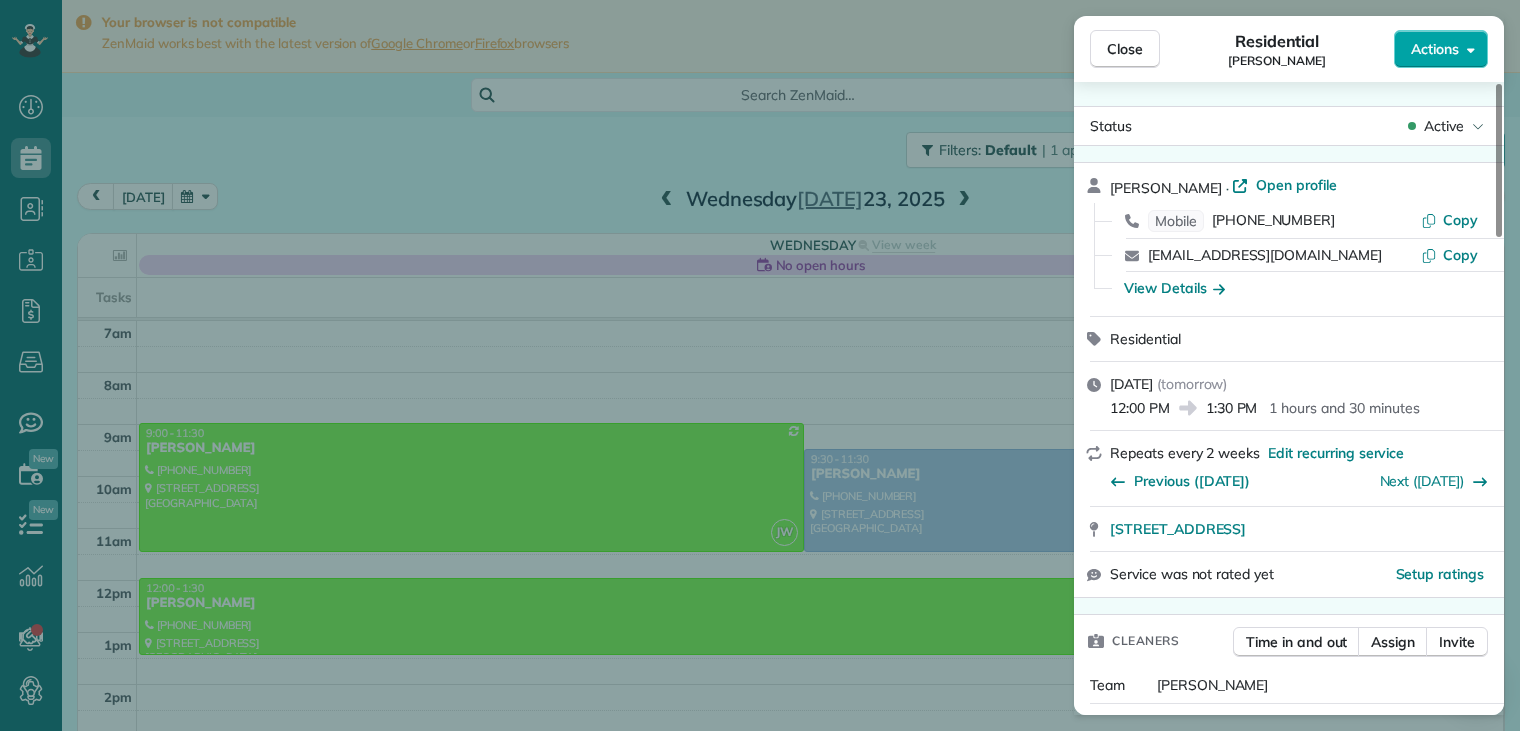 click on "Actions" at bounding box center [1441, 49] 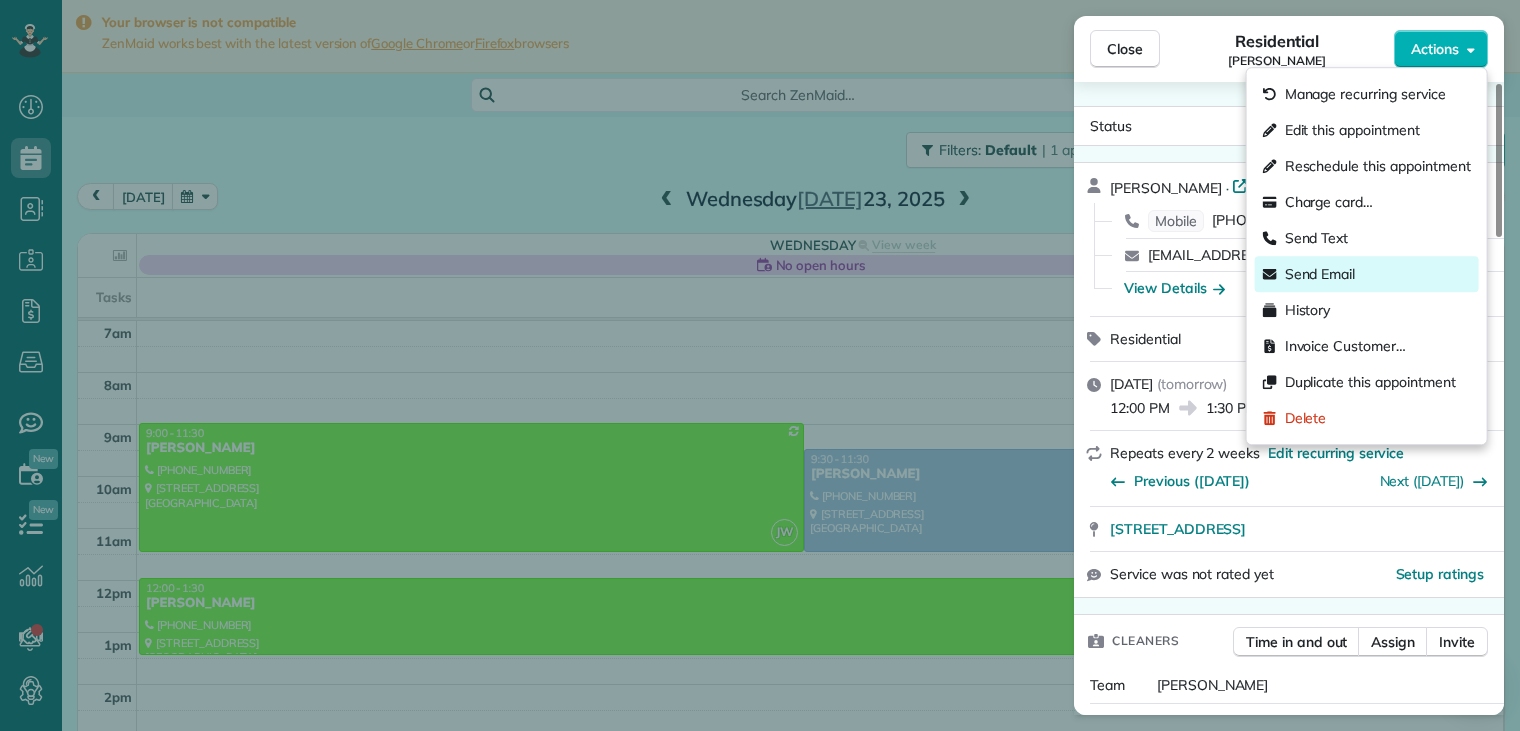 click on "Send Email" at bounding box center (1320, 274) 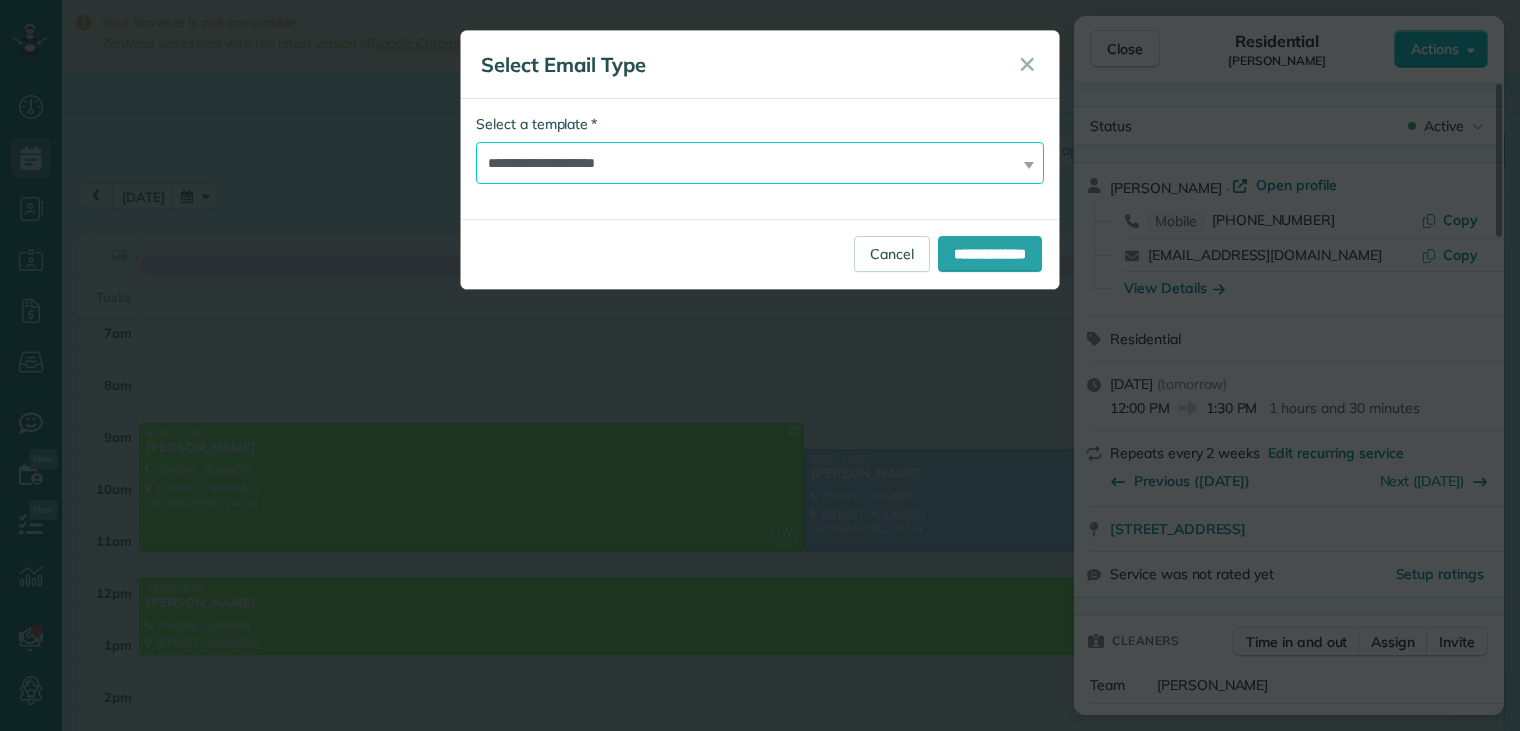 click on "**********" at bounding box center (760, 163) 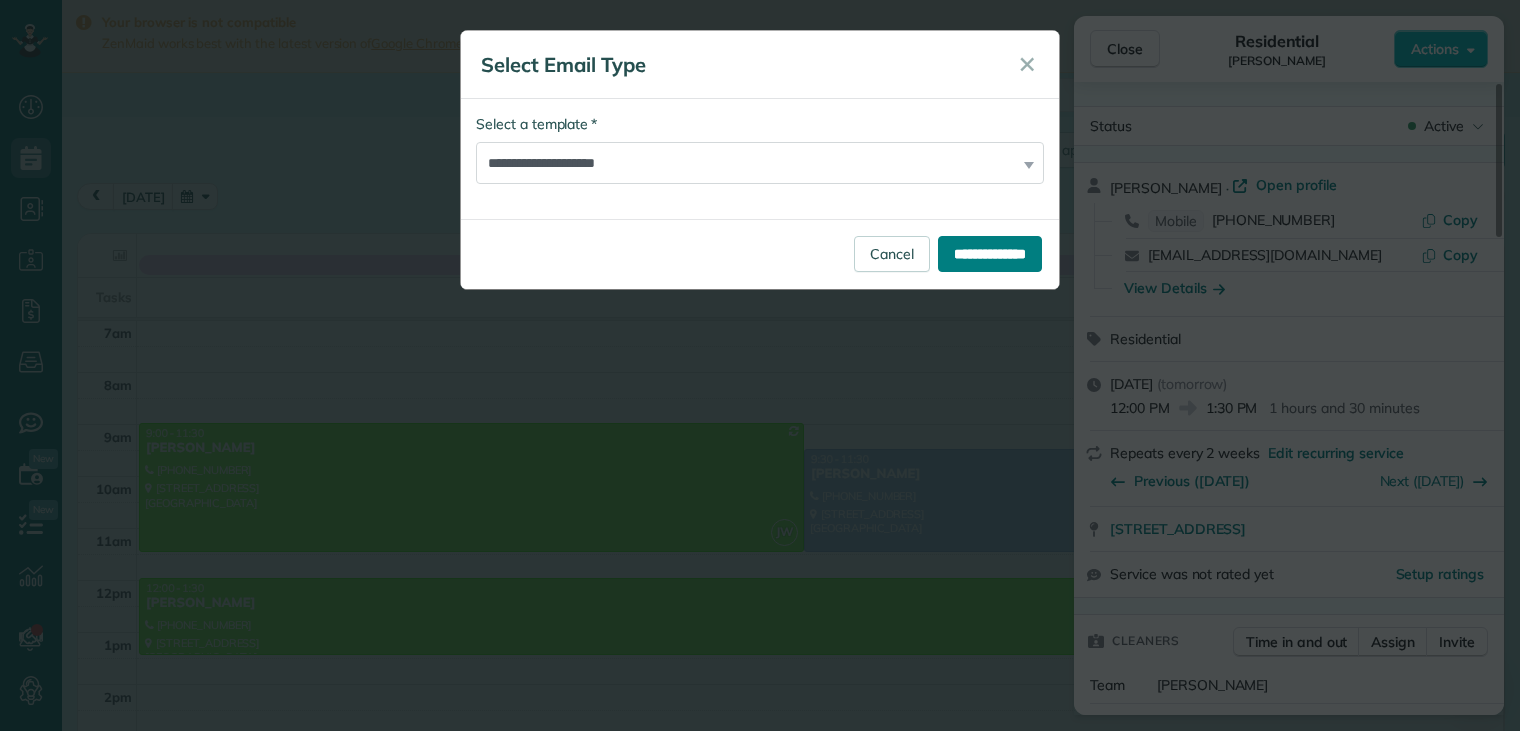 click on "**********" at bounding box center [990, 254] 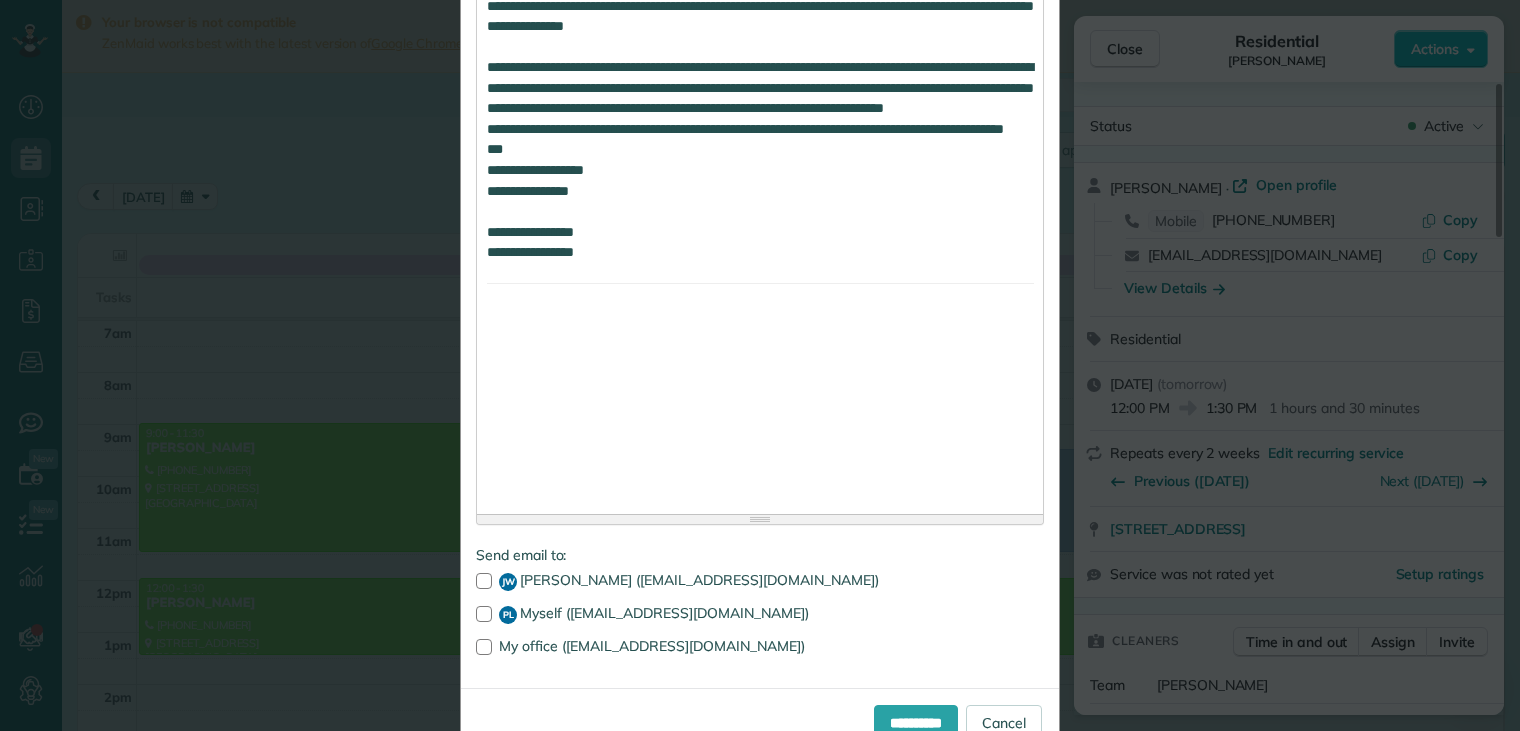 scroll, scrollTop: 1857, scrollLeft: 0, axis: vertical 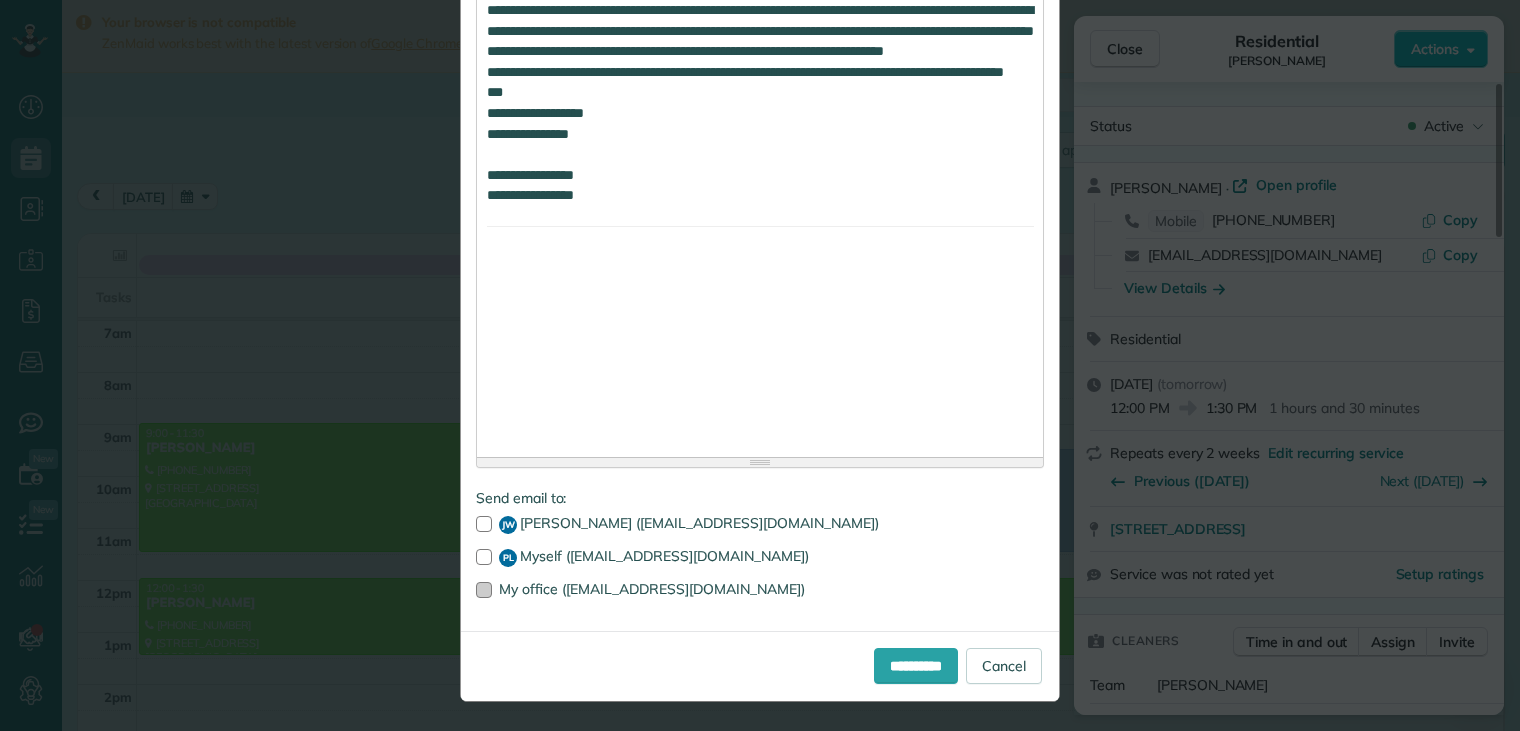 click at bounding box center (484, 590) 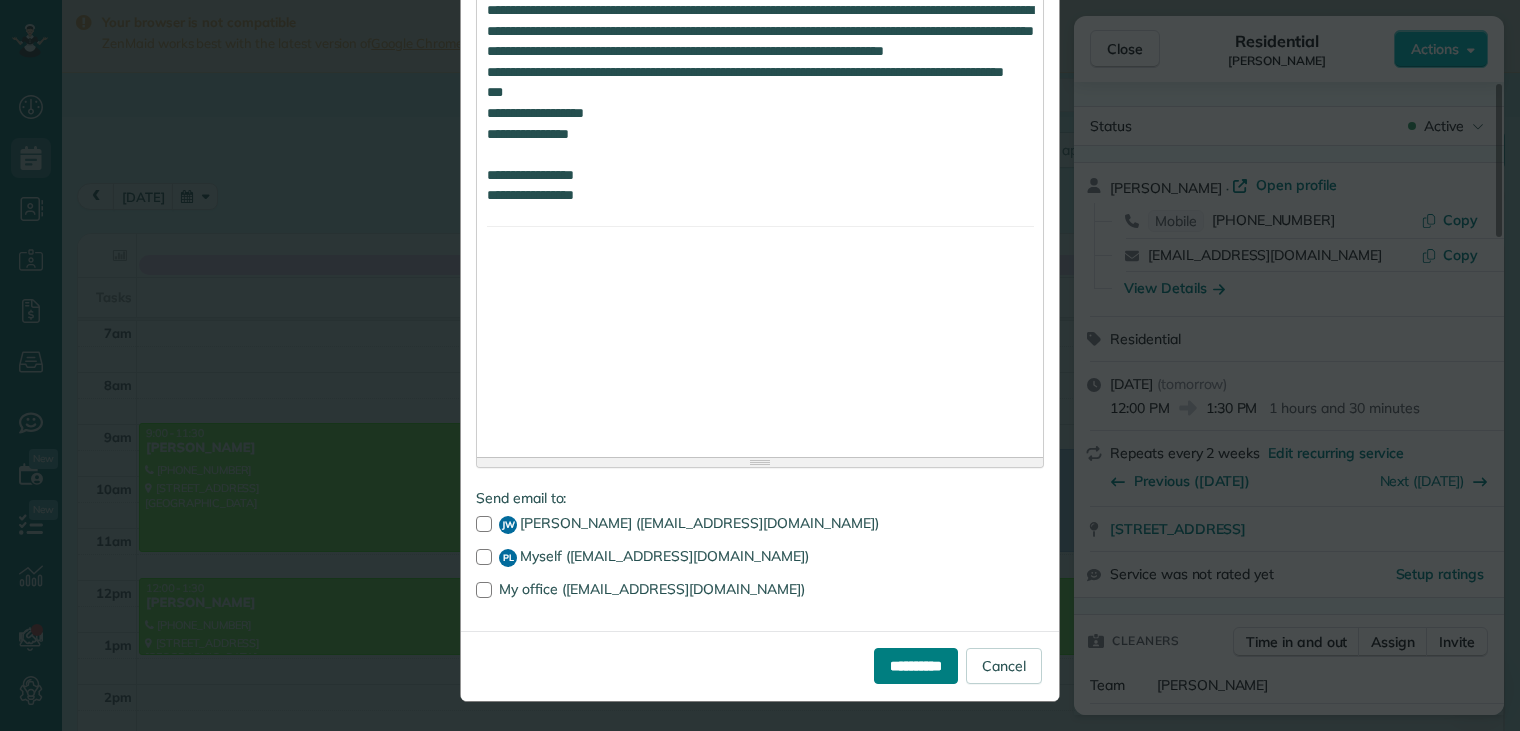 click on "**********" at bounding box center [916, 666] 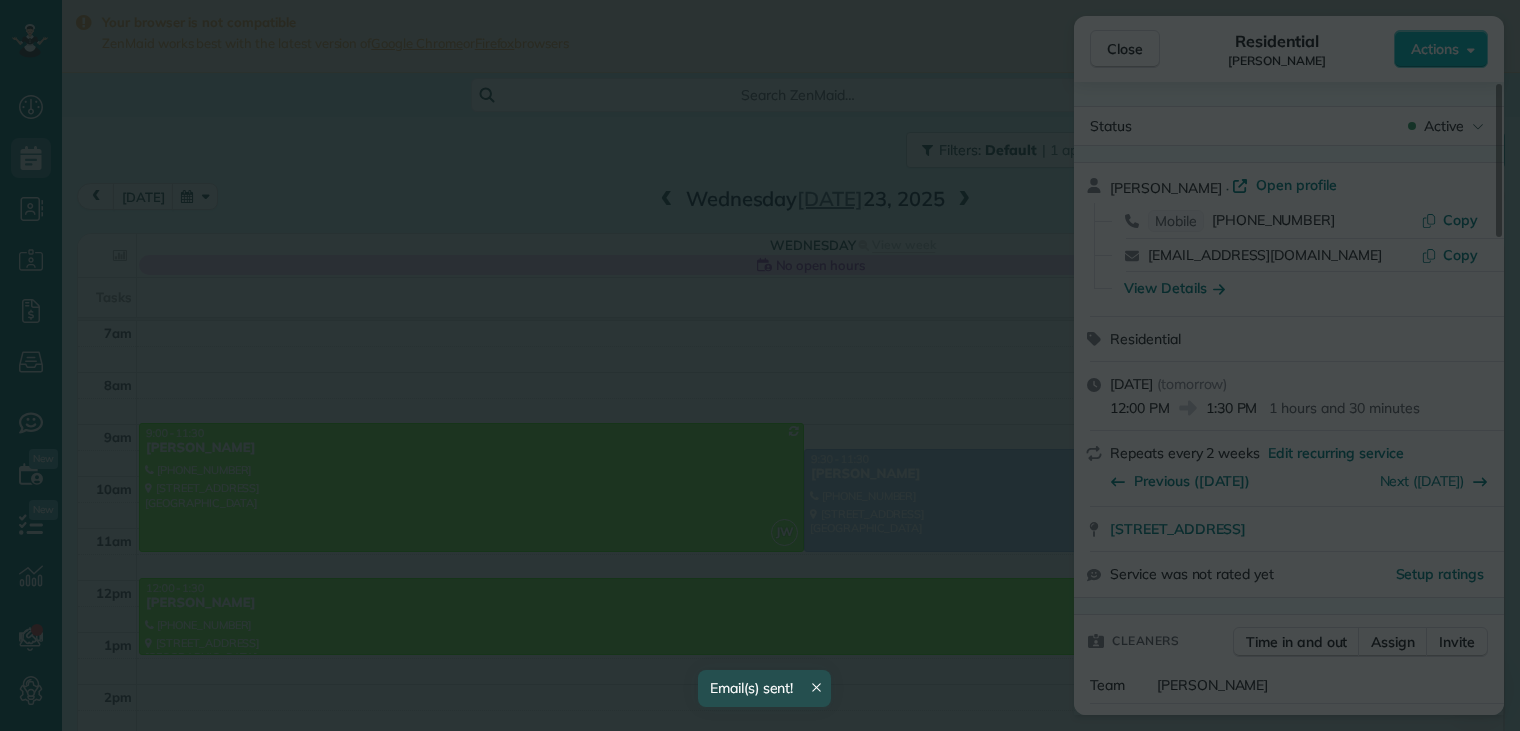 scroll, scrollTop: 0, scrollLeft: 0, axis: both 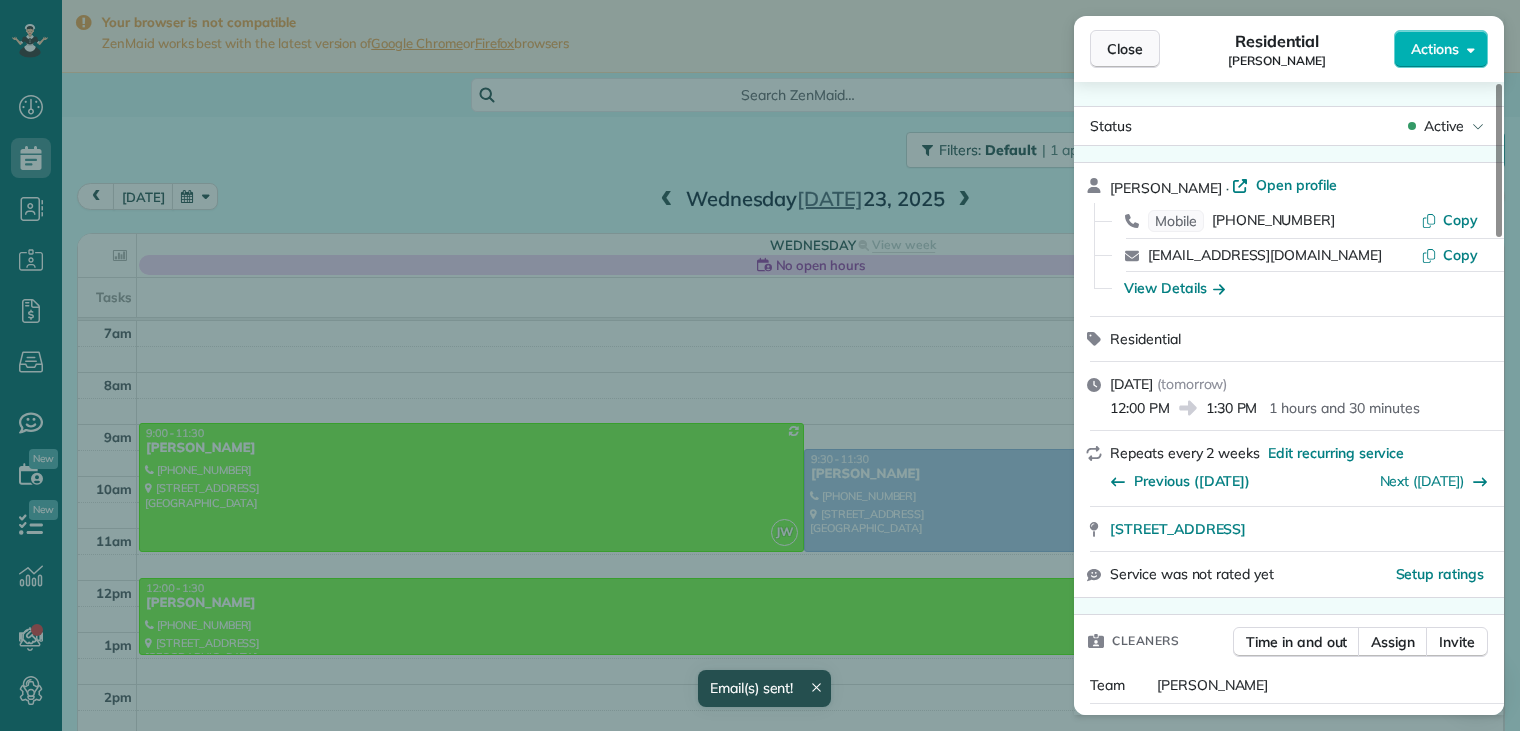 click on "Close" at bounding box center [1125, 49] 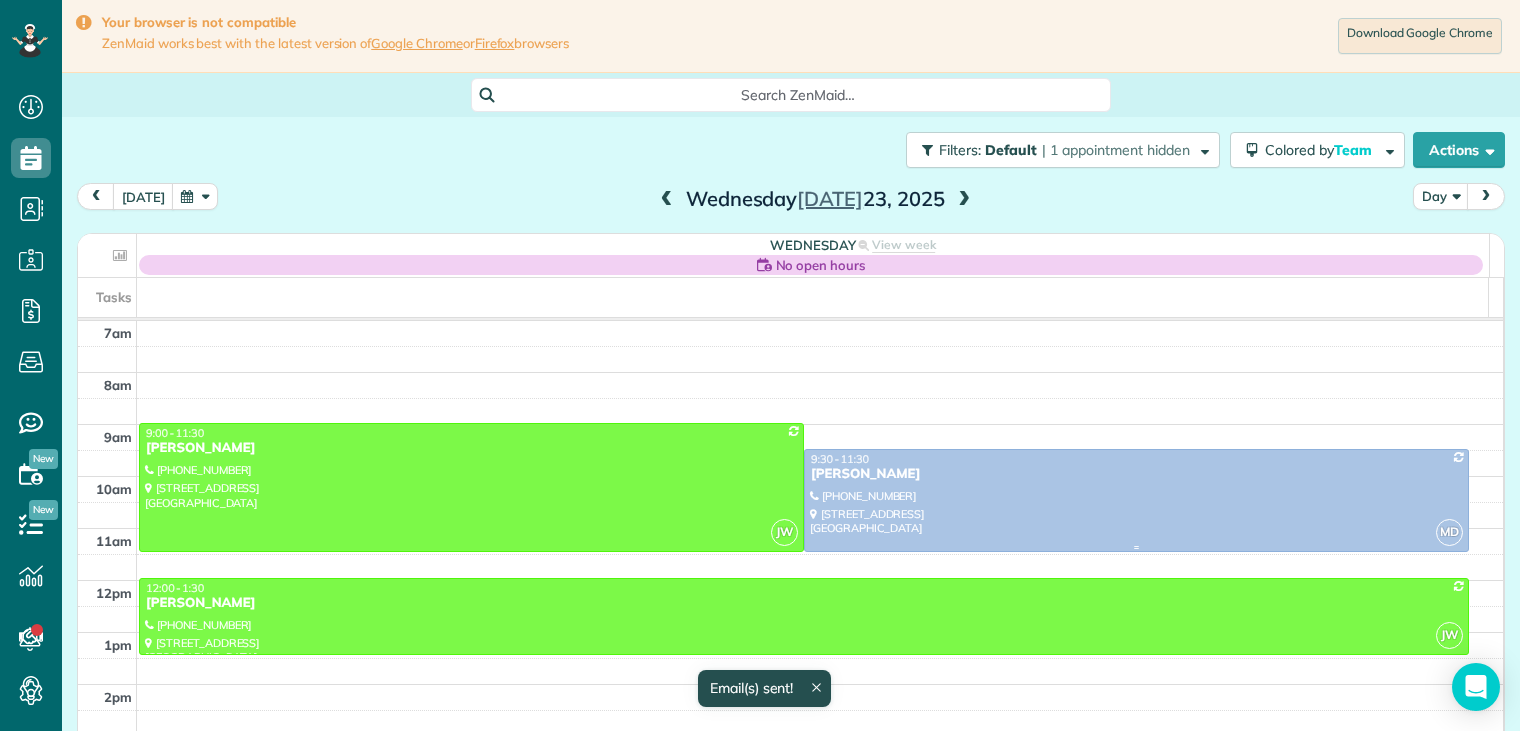 click on "[PERSON_NAME]" at bounding box center [1136, 474] 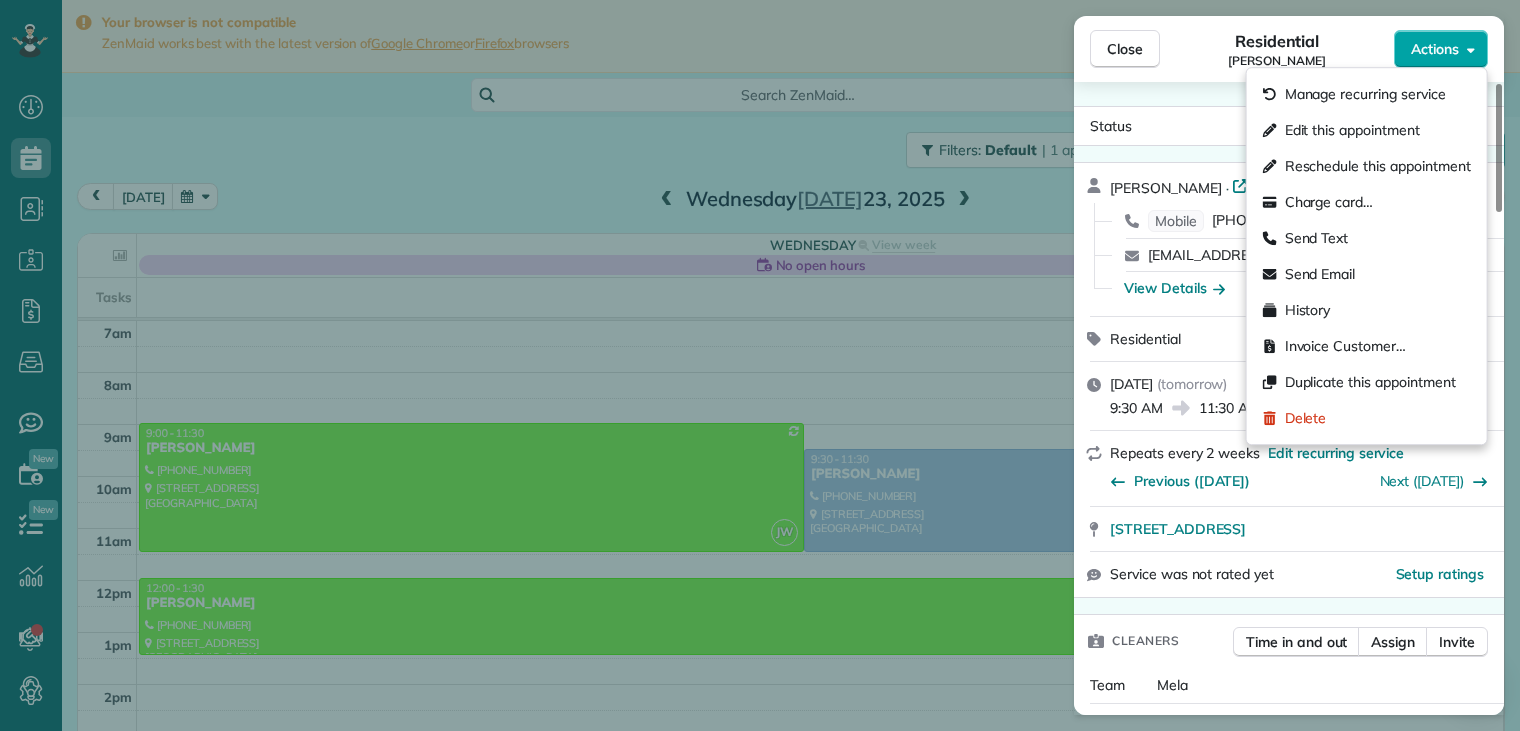 click on "Actions" at bounding box center (1435, 49) 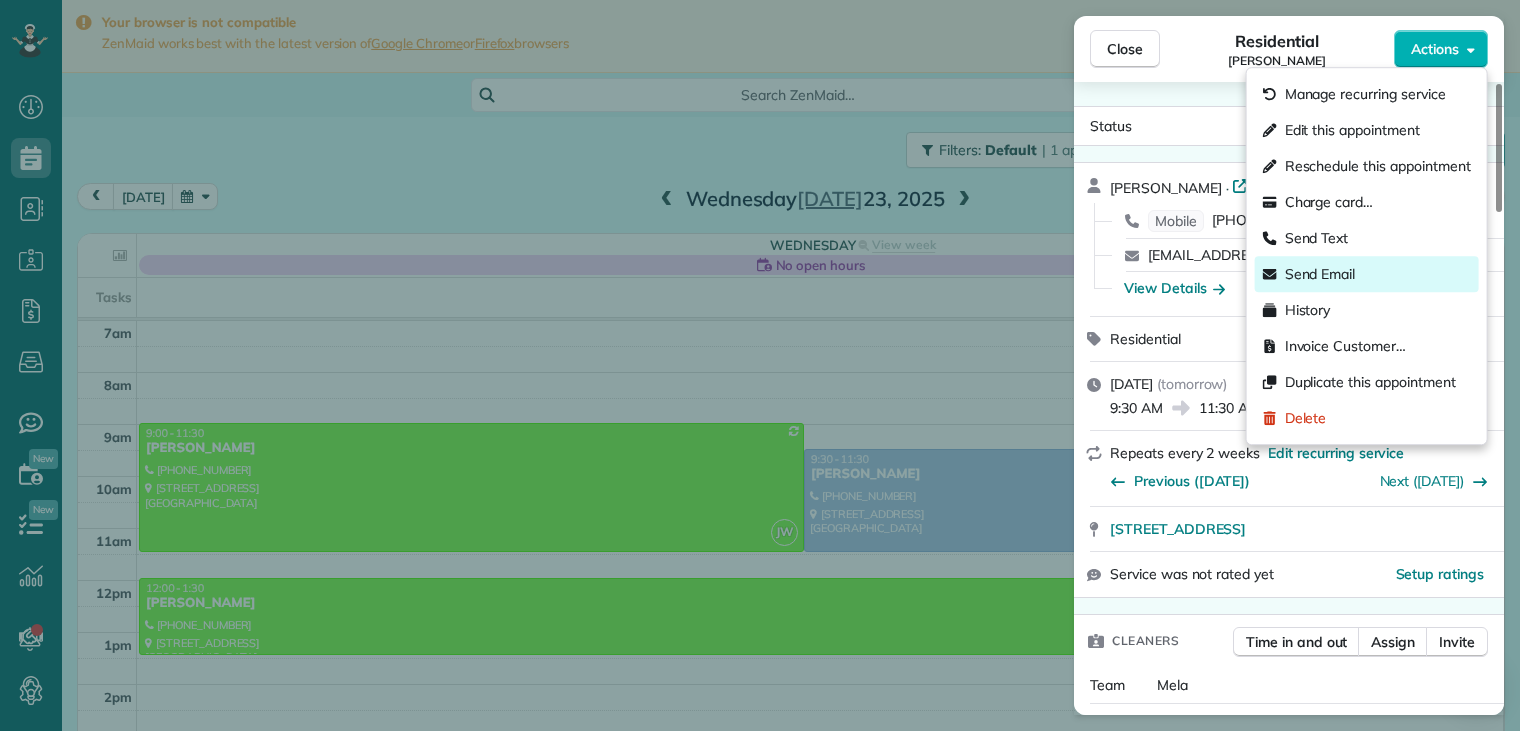 click on "Send Email" at bounding box center (1320, 274) 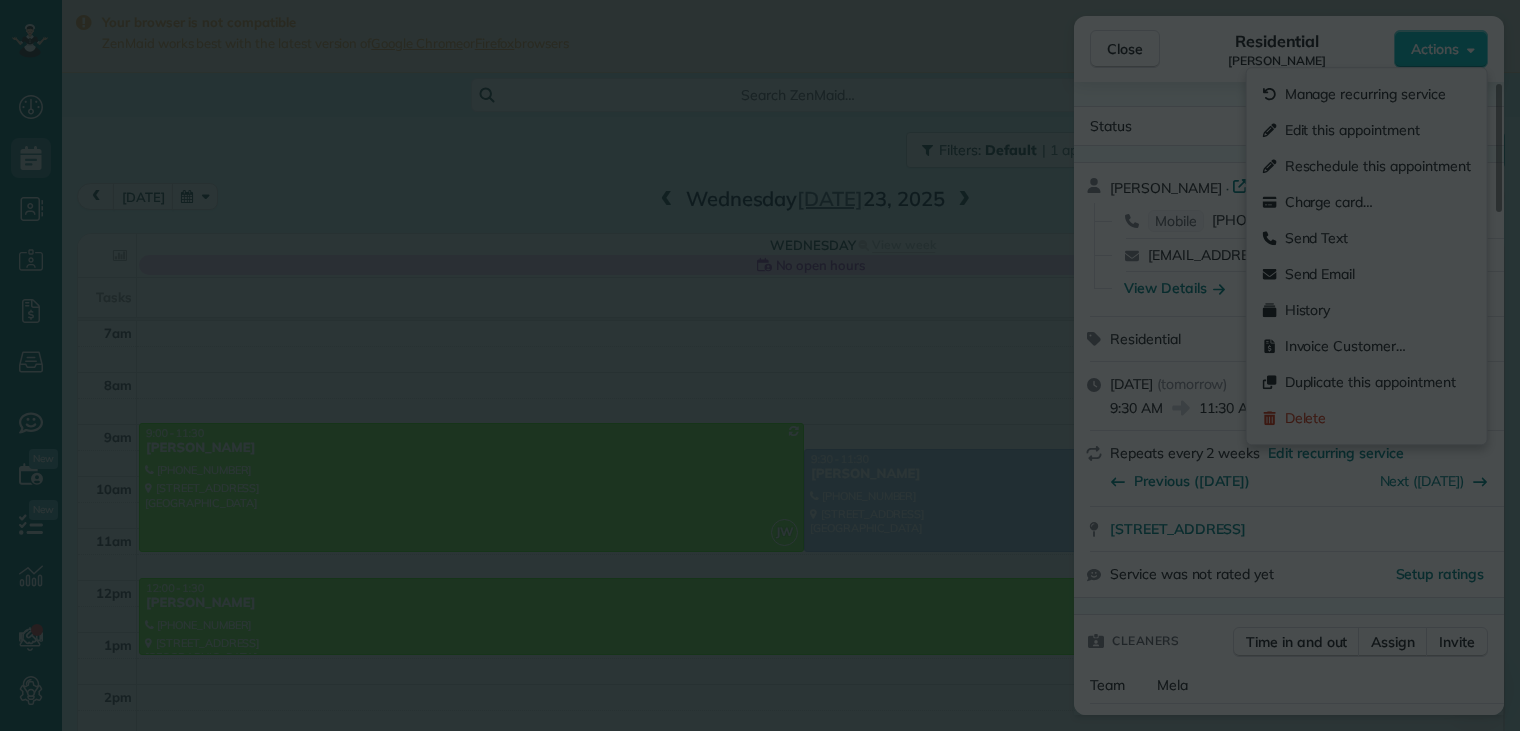 click at bounding box center [760, 365] 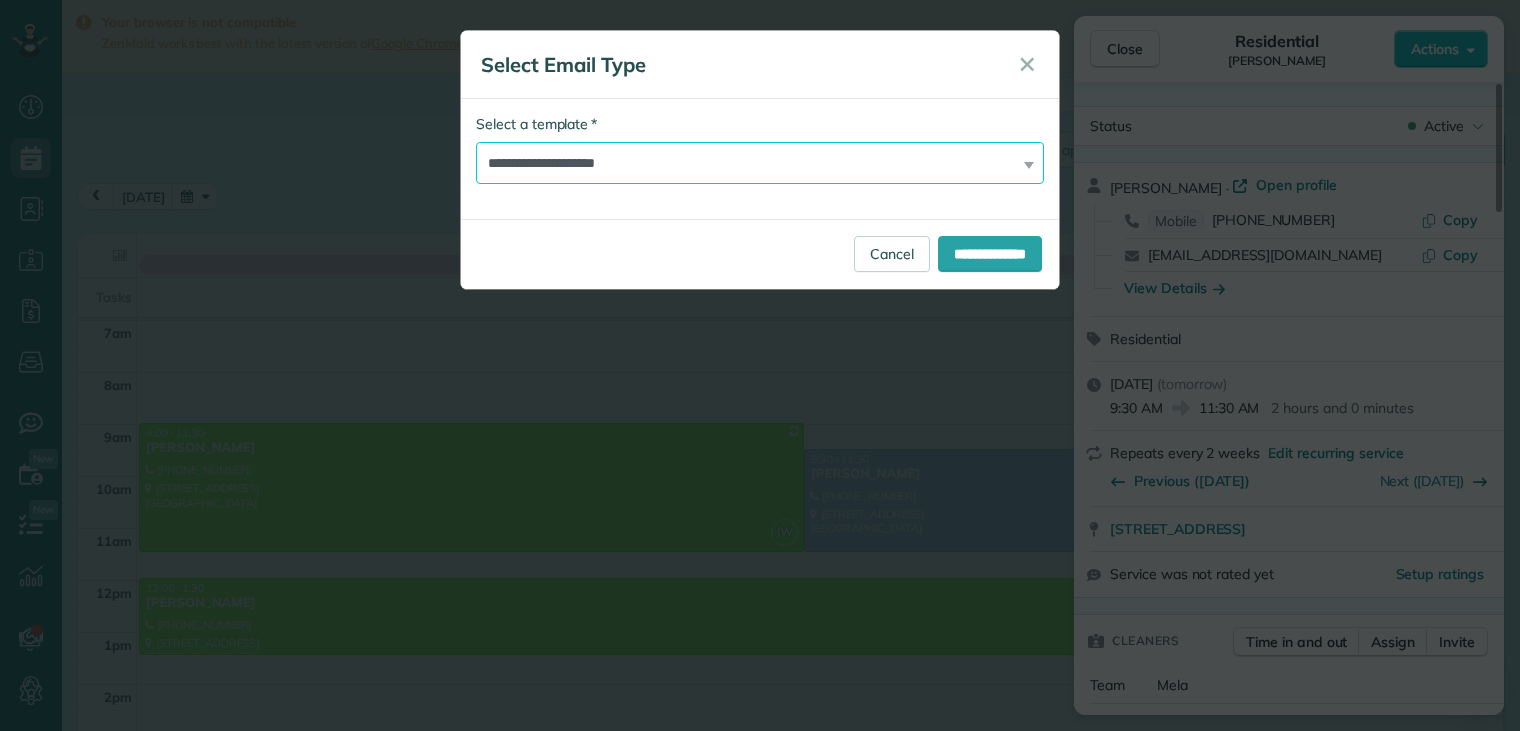 click on "**********" at bounding box center [760, 163] 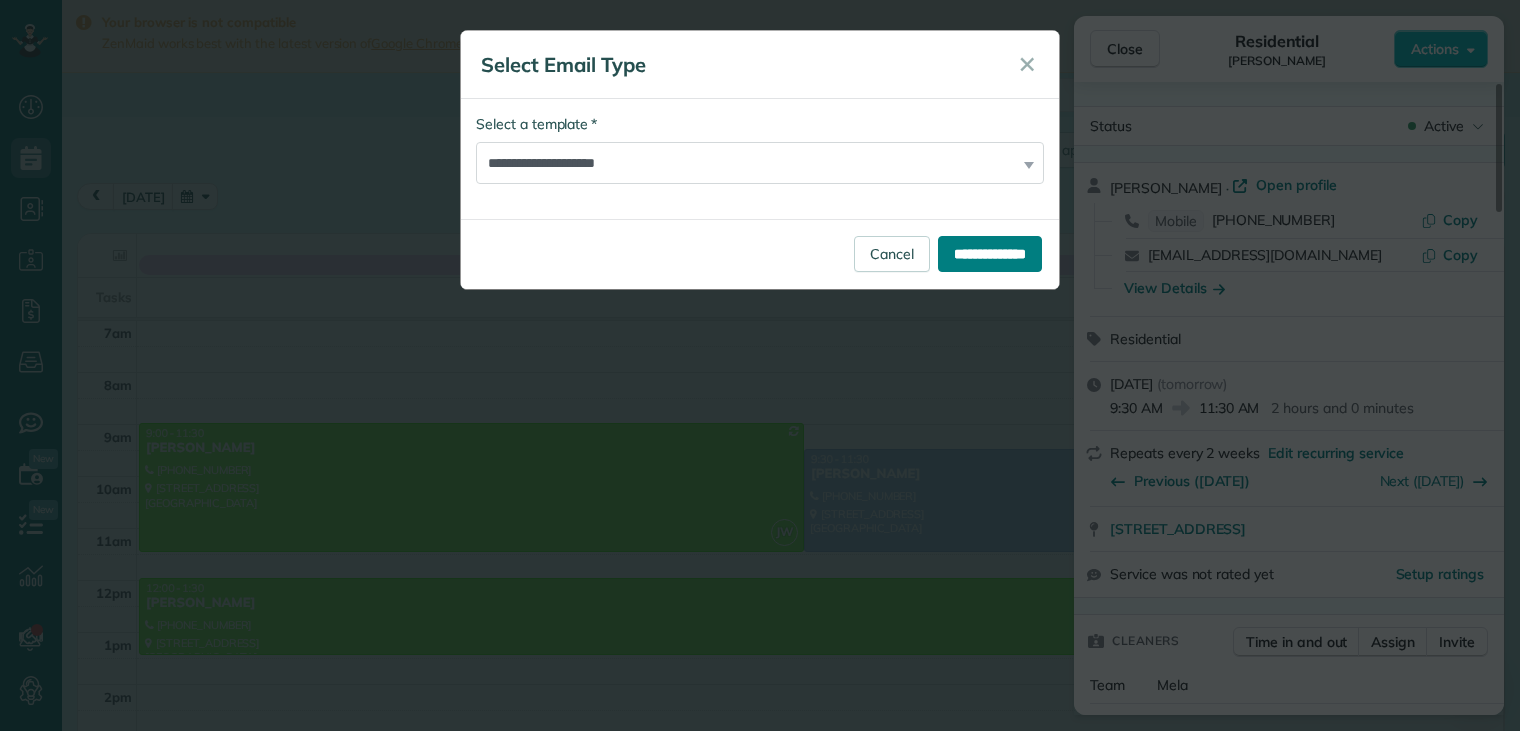click on "**********" at bounding box center (990, 254) 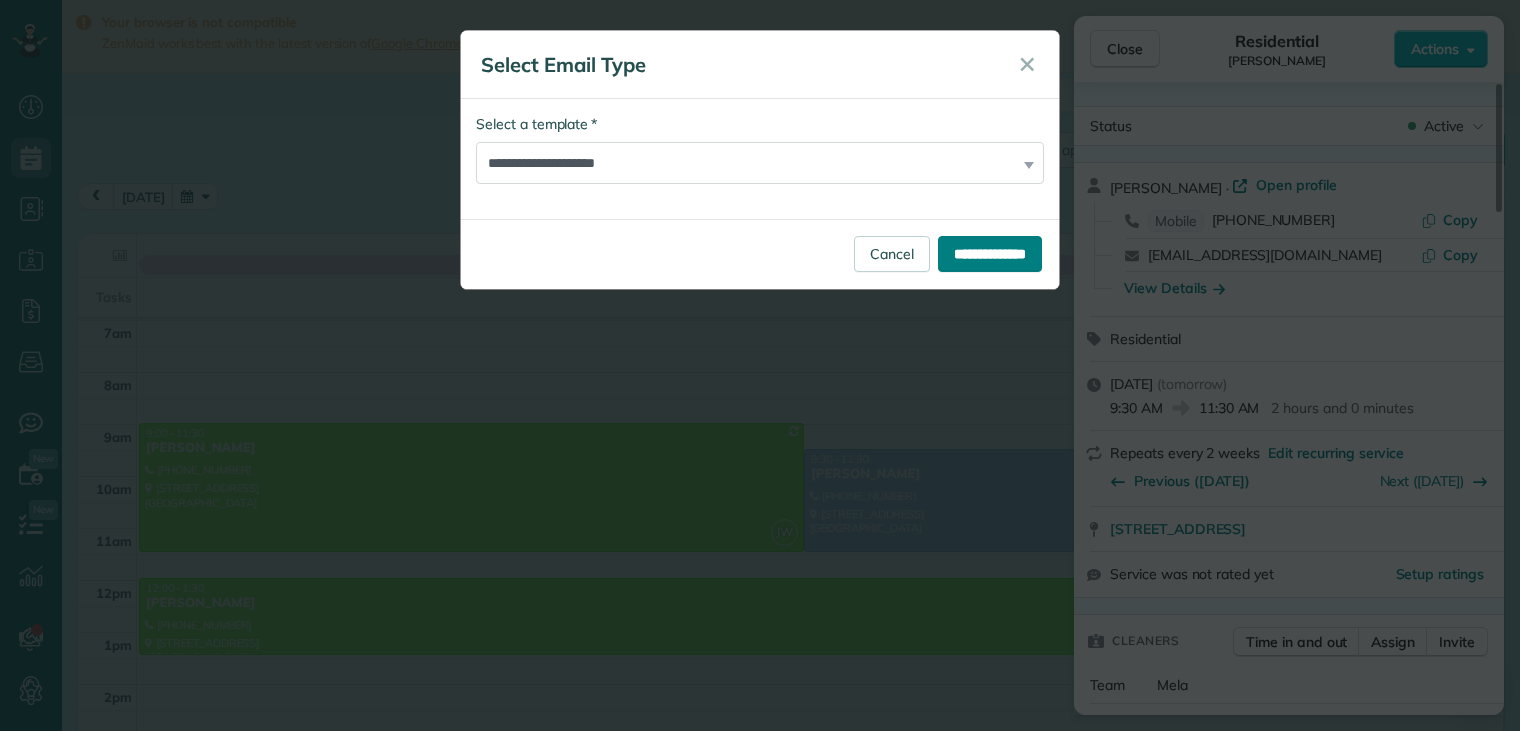 click on "**********" at bounding box center (760, 160) 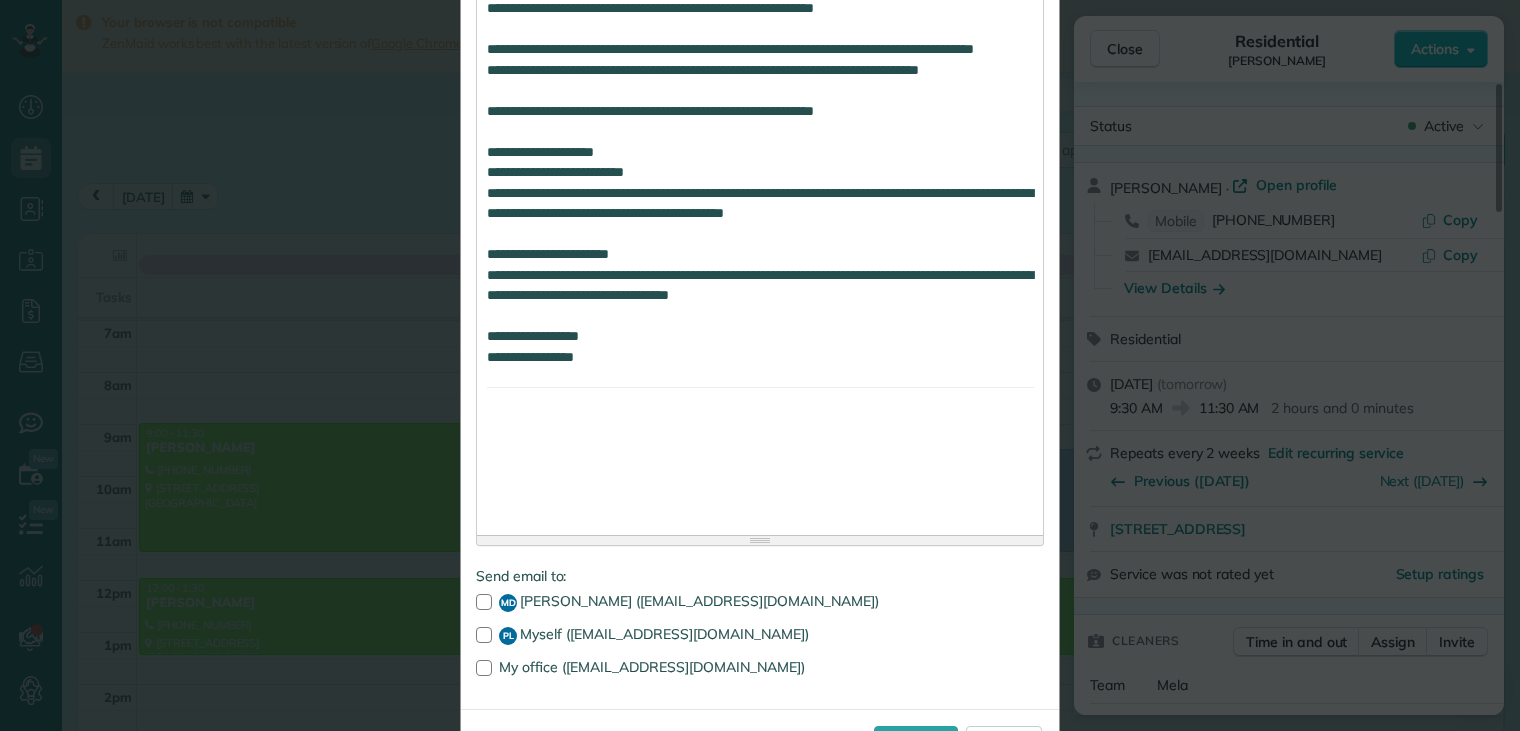 scroll, scrollTop: 1651, scrollLeft: 0, axis: vertical 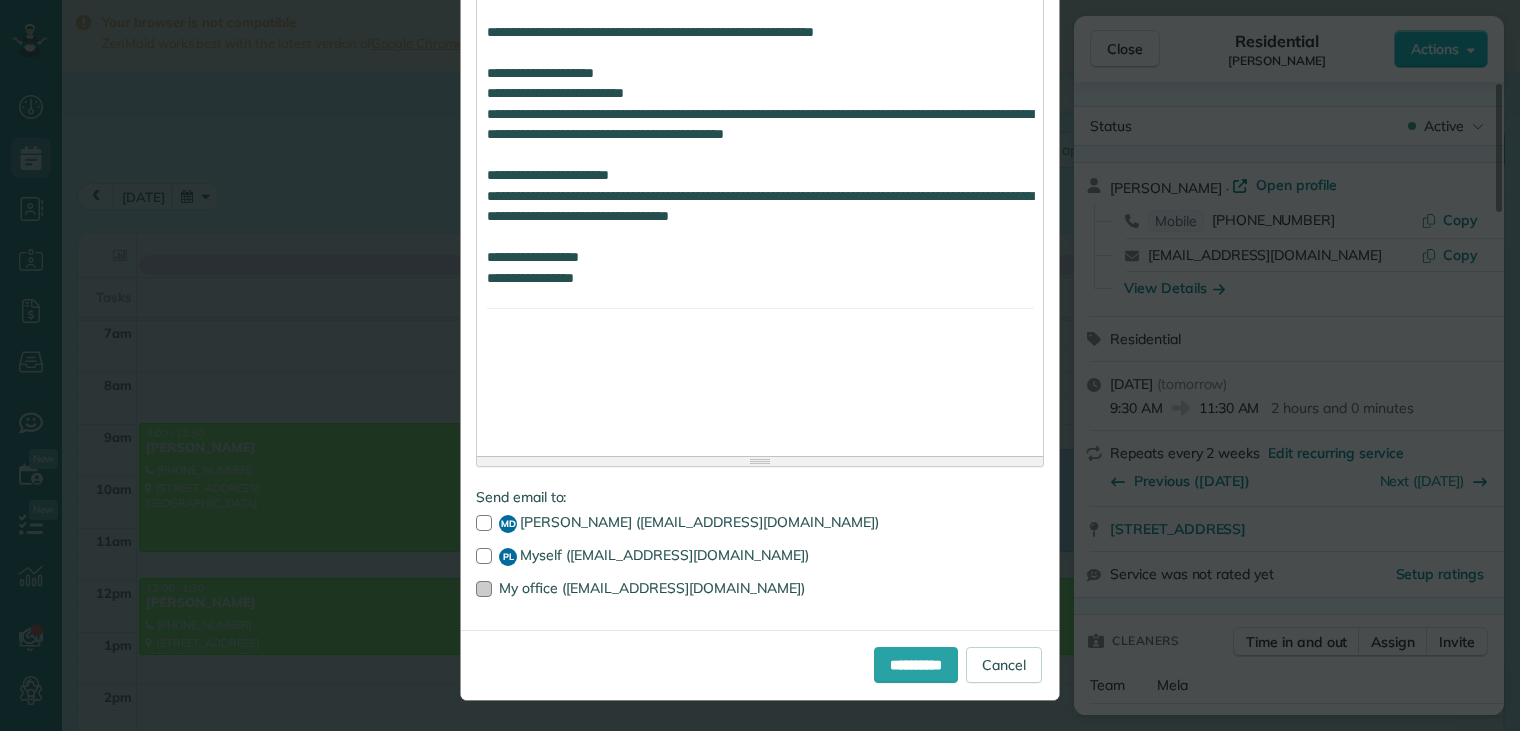 click at bounding box center [484, 589] 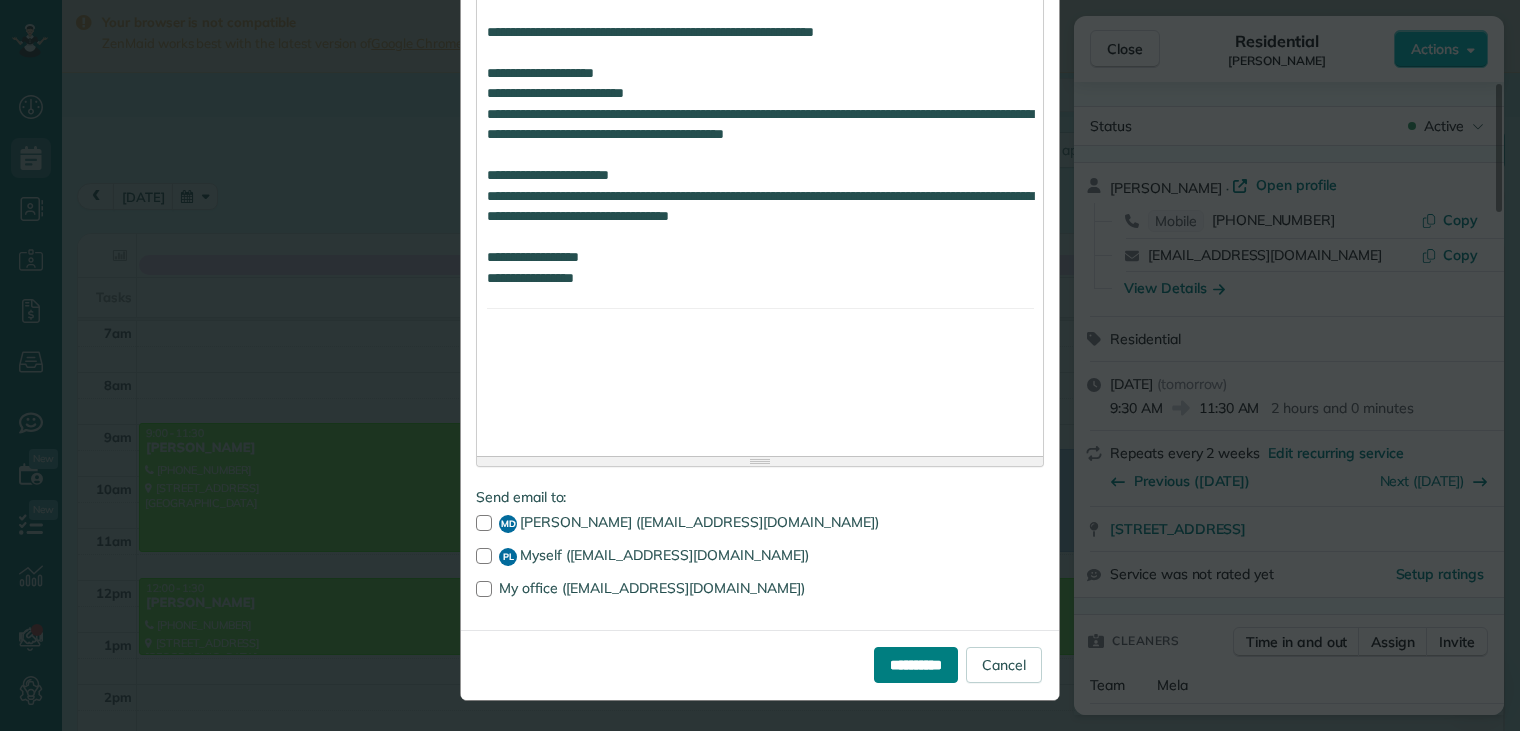 click on "**********" at bounding box center [916, 665] 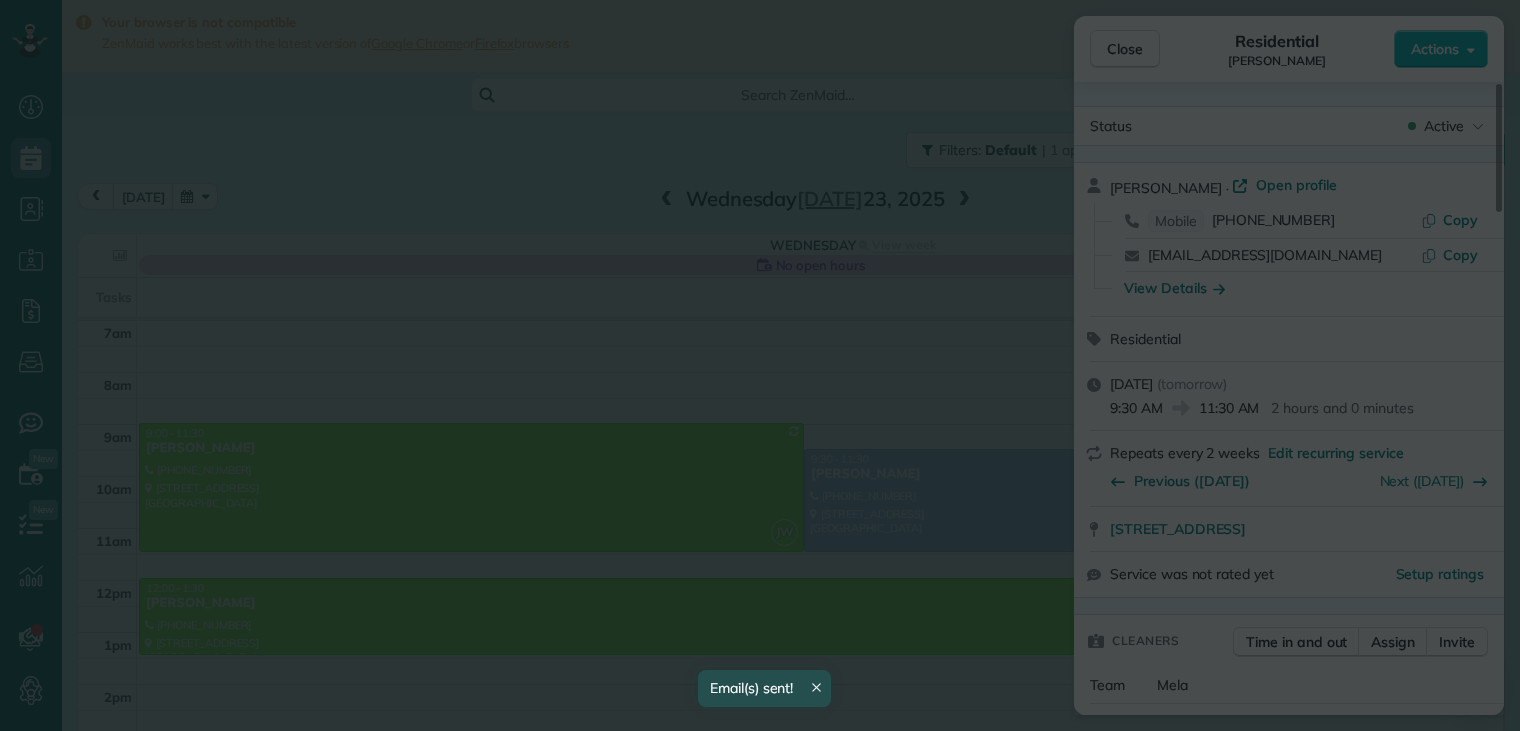 scroll, scrollTop: 0, scrollLeft: 0, axis: both 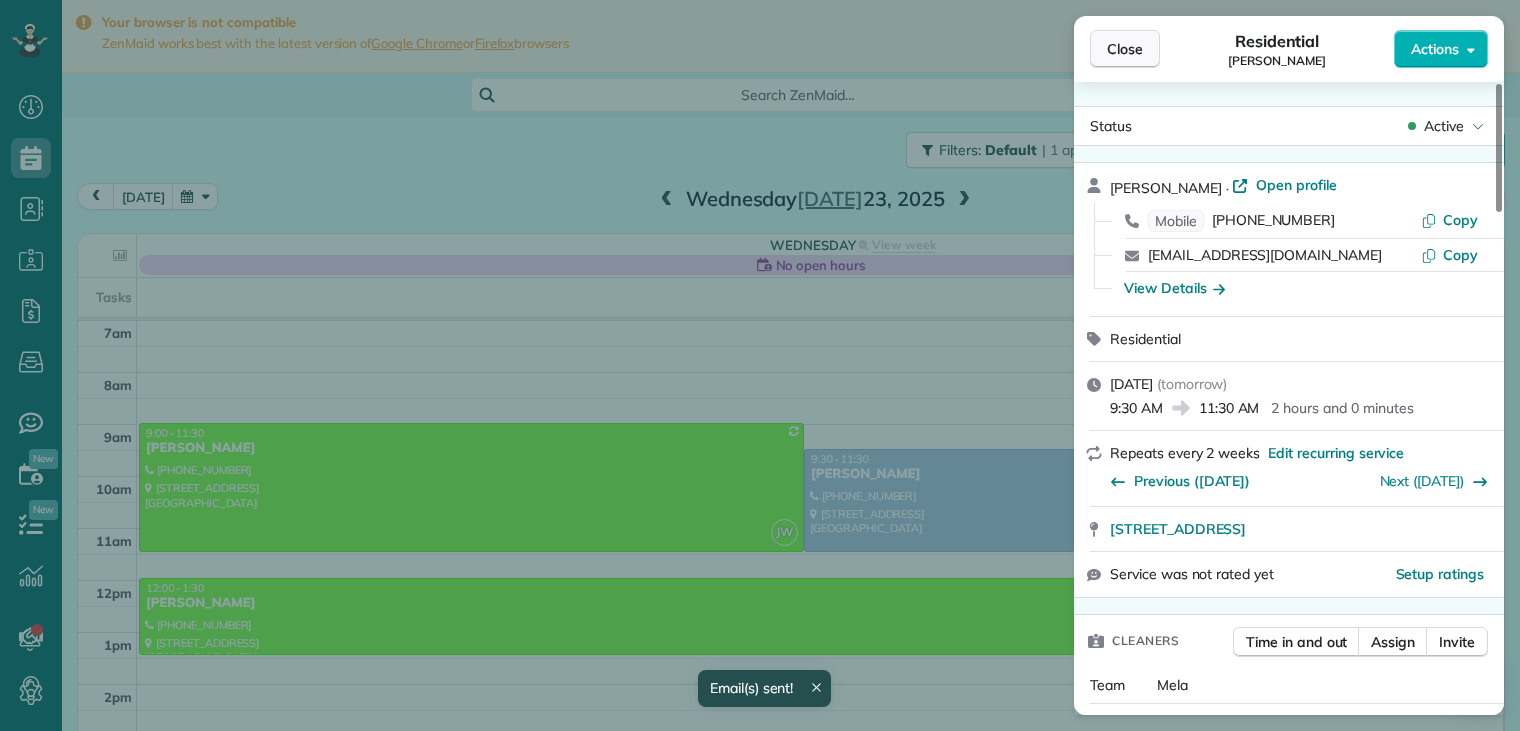 click on "Close" at bounding box center [1125, 49] 